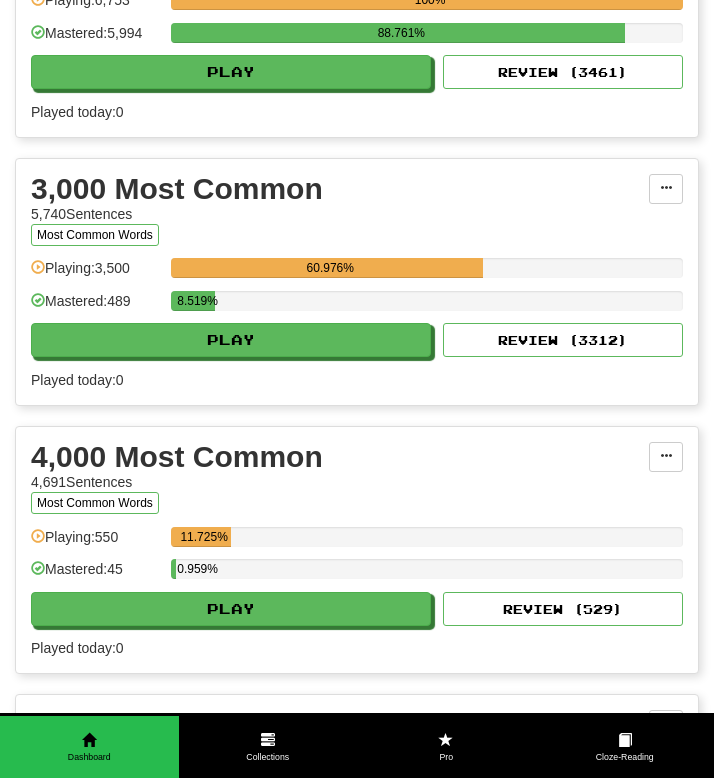 scroll, scrollTop: 779, scrollLeft: 0, axis: vertical 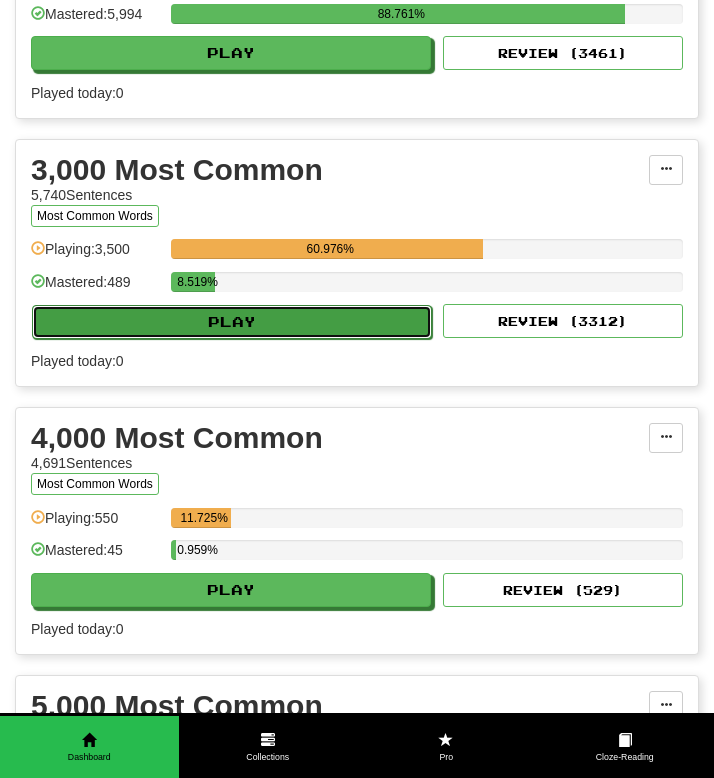click on "Play" 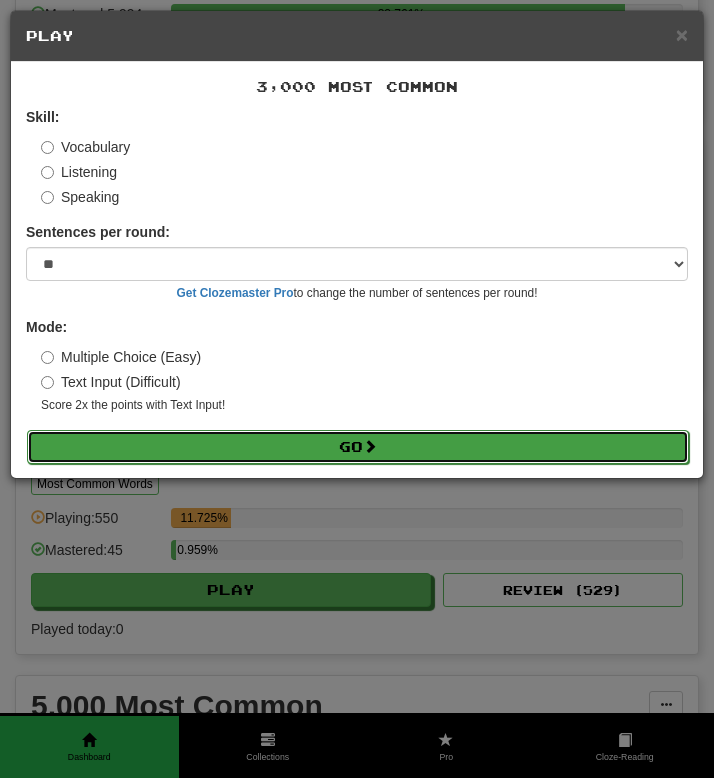 click on "Go" at bounding box center (358, 447) 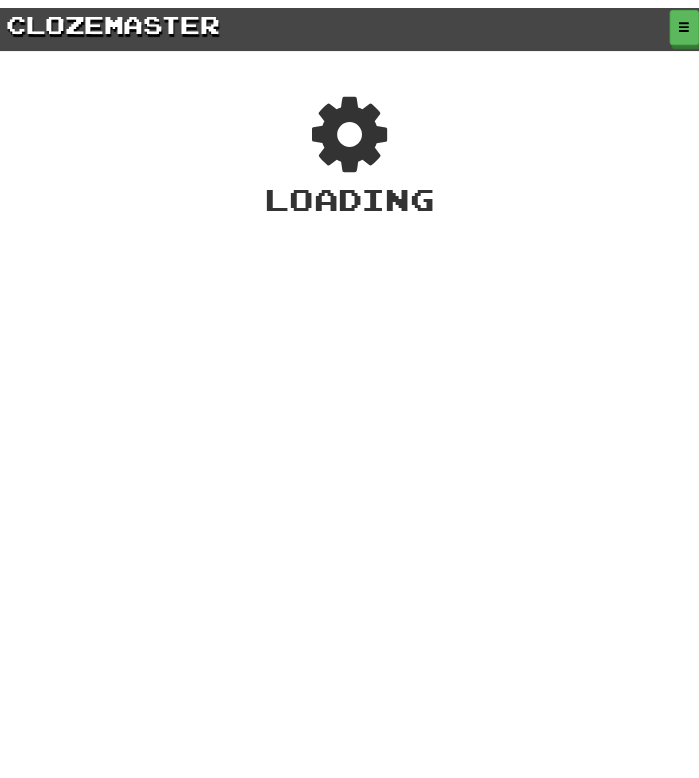 scroll, scrollTop: 0, scrollLeft: 0, axis: both 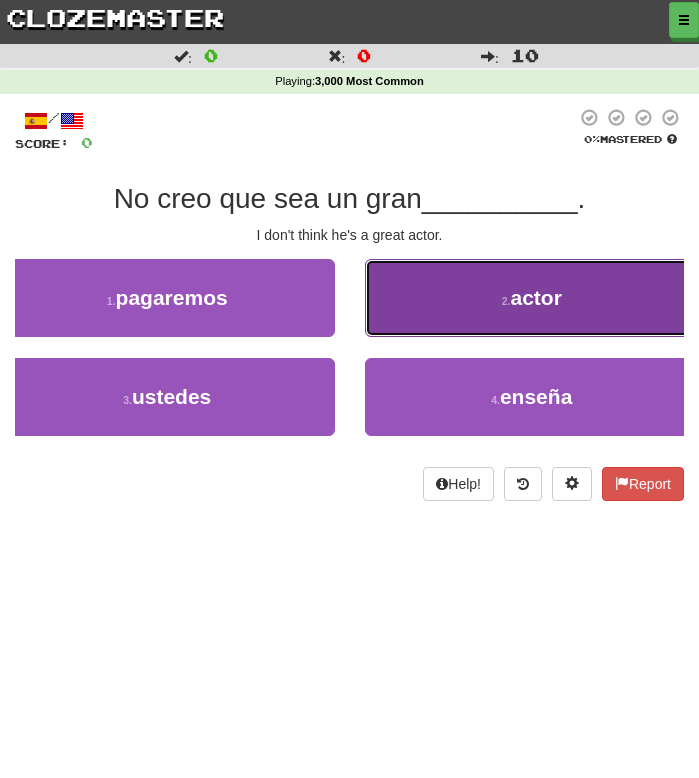 click on "2 . actor" at bounding box center [532, 298] 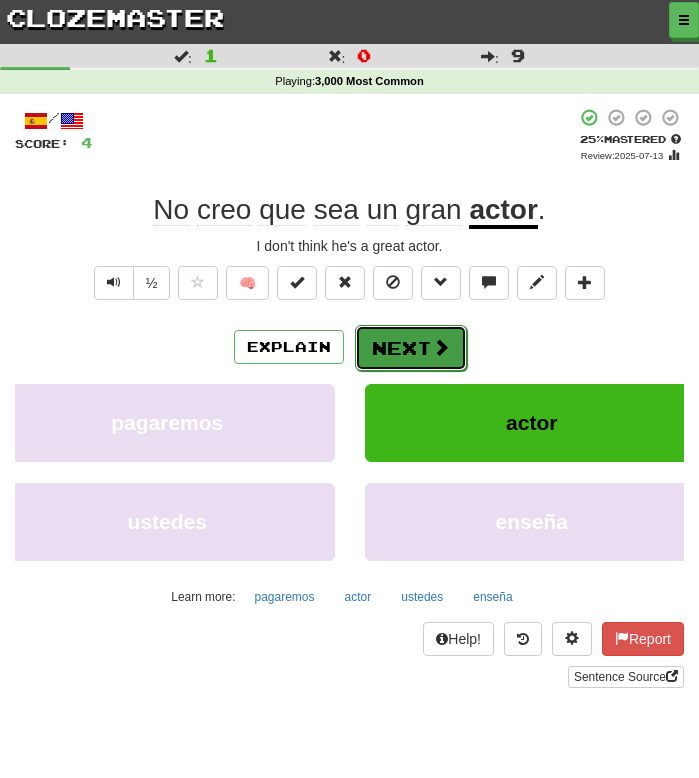 click on "Next" at bounding box center [411, 348] 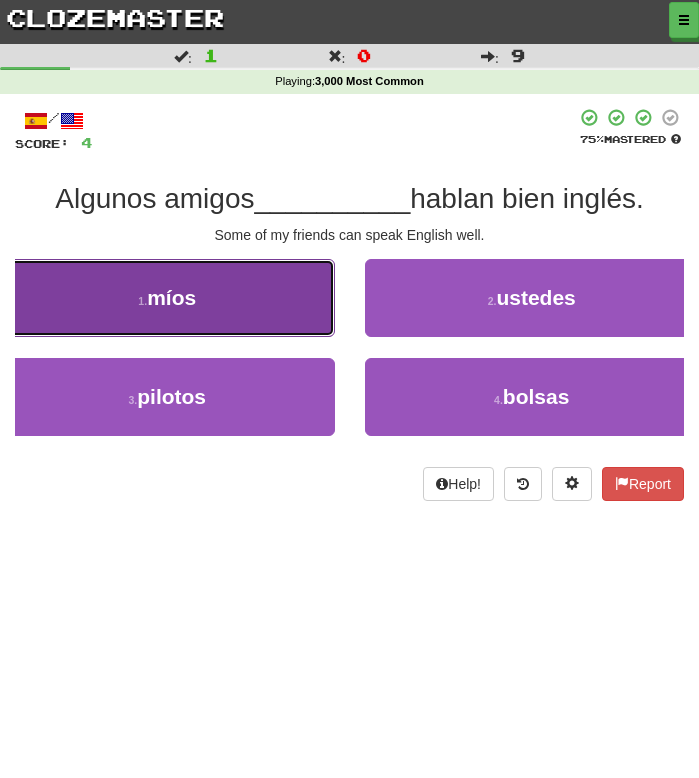 click on "1 . míos" at bounding box center [167, 298] 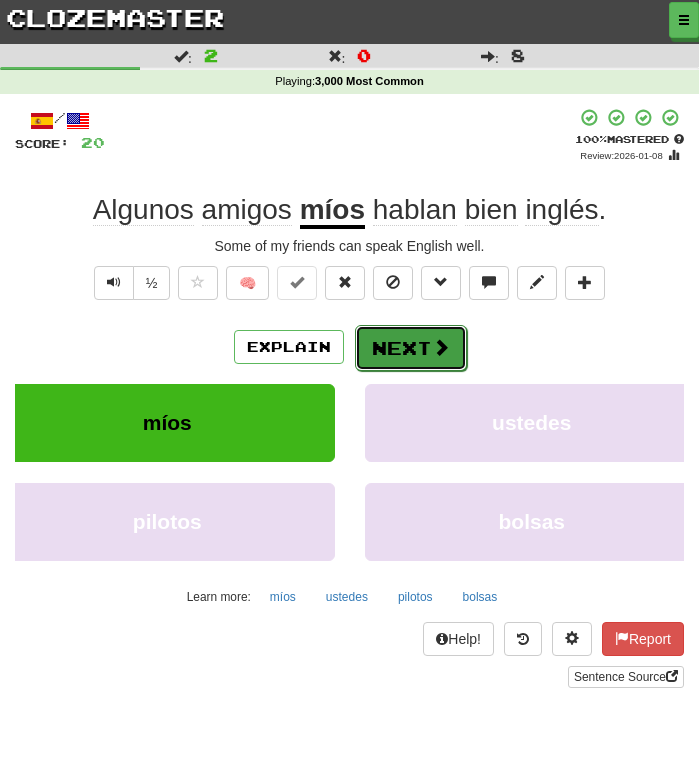 click on "Next" at bounding box center [411, 348] 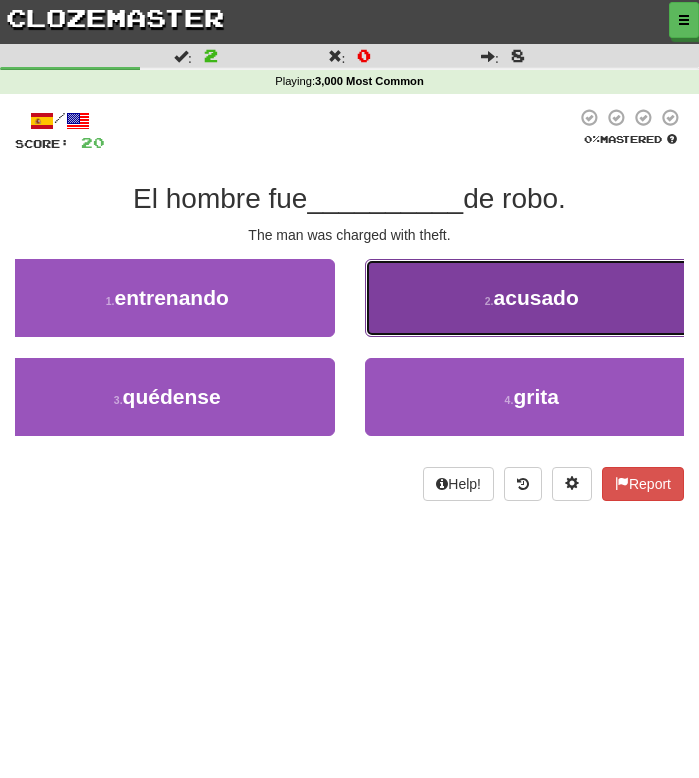 click on "2 . acusado" at bounding box center [532, 298] 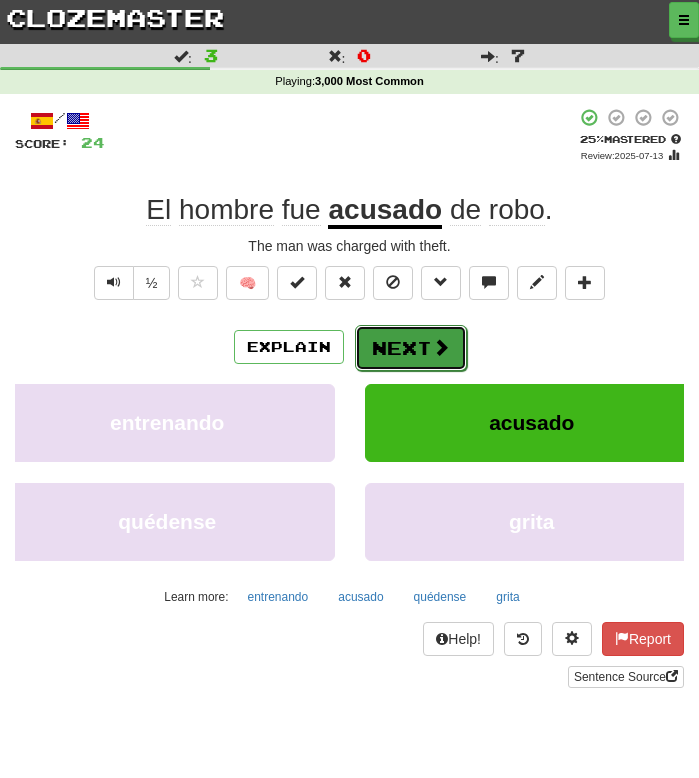 click on "Next" at bounding box center (411, 348) 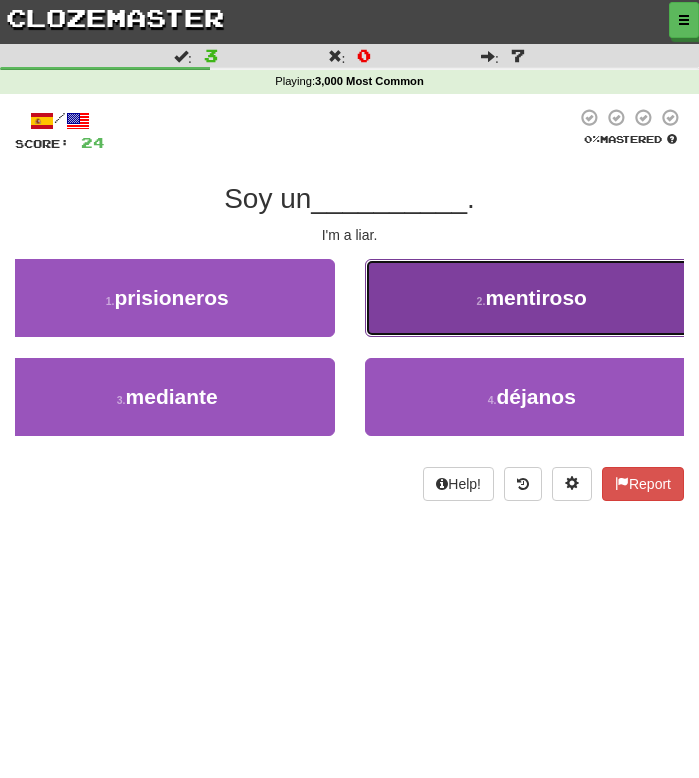 click on "2 . mentiroso" at bounding box center [532, 298] 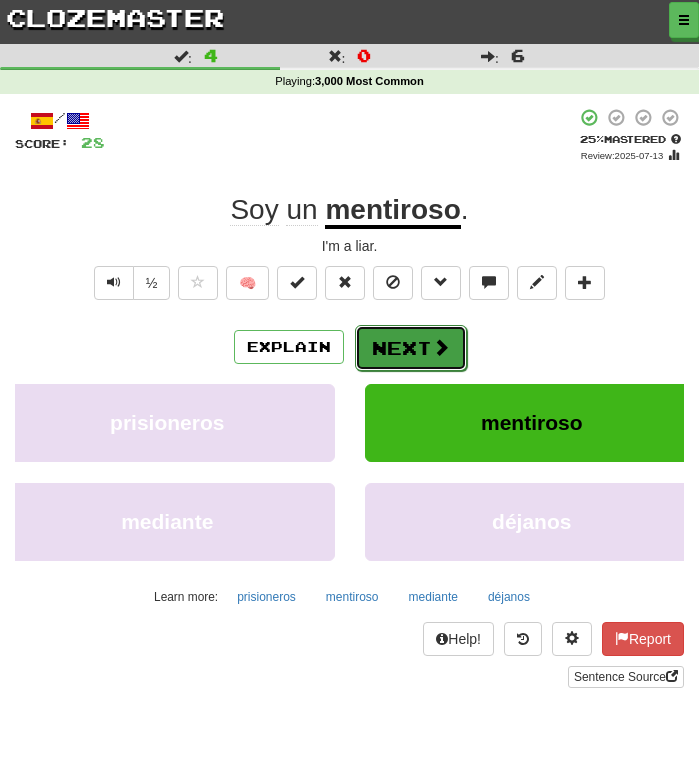 click at bounding box center (441, 347) 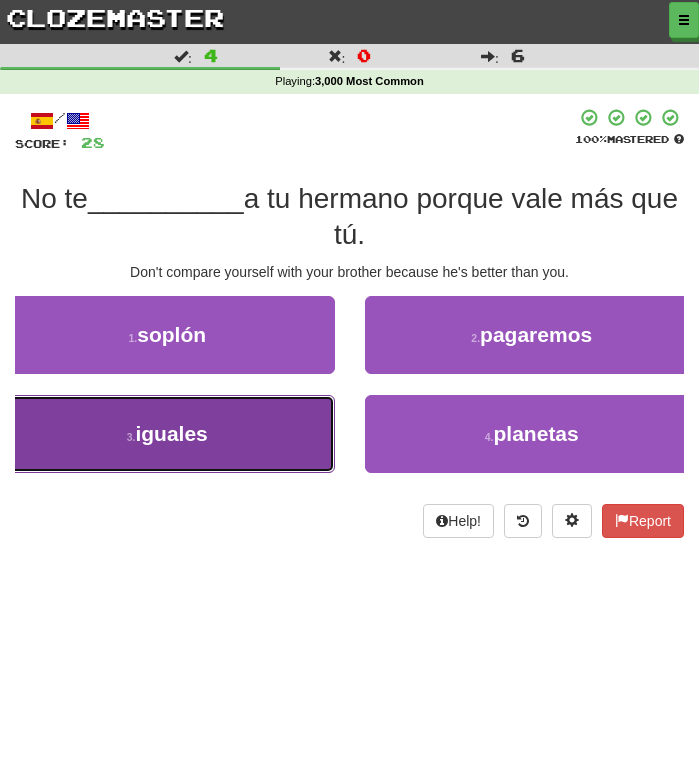 click on "3 . iguales" at bounding box center (167, 434) 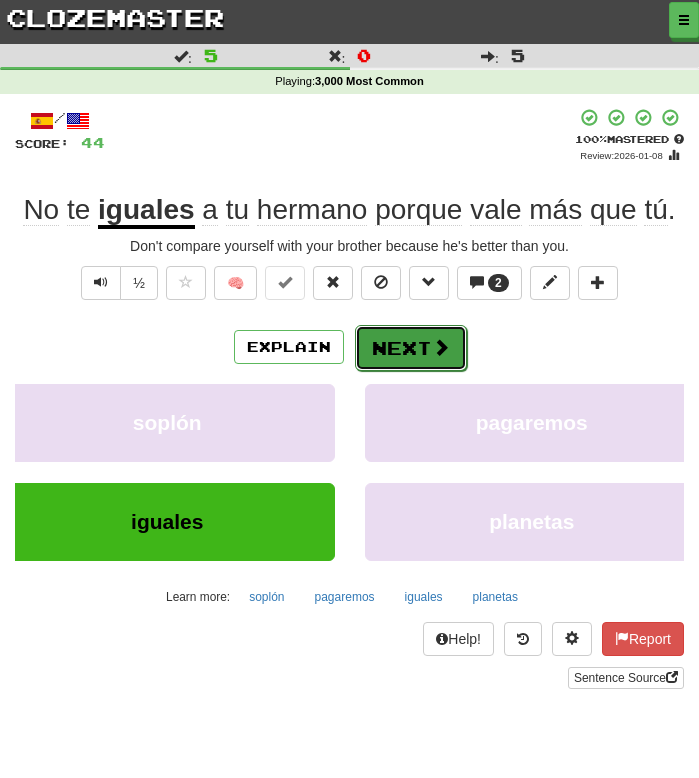 click on "Next" at bounding box center [411, 348] 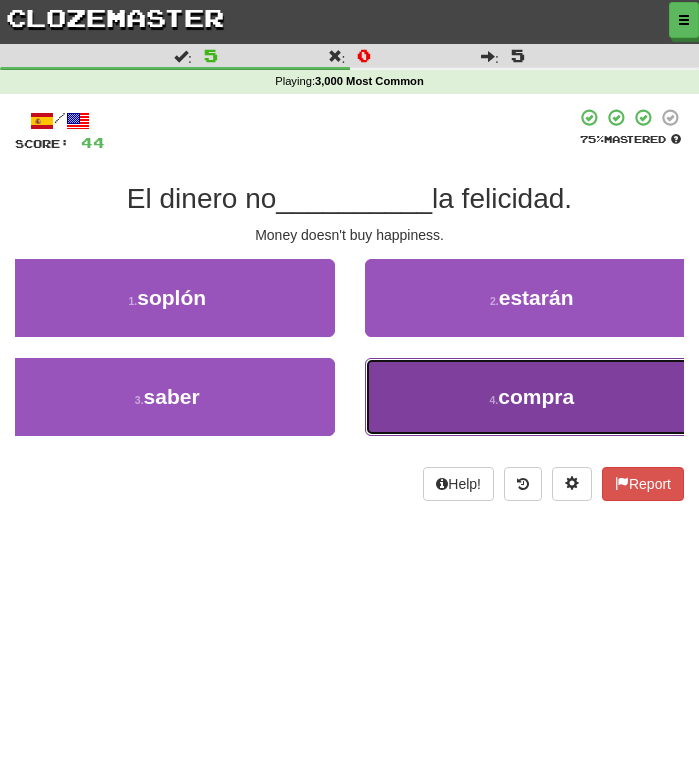 click on "4 . compra" at bounding box center (532, 397) 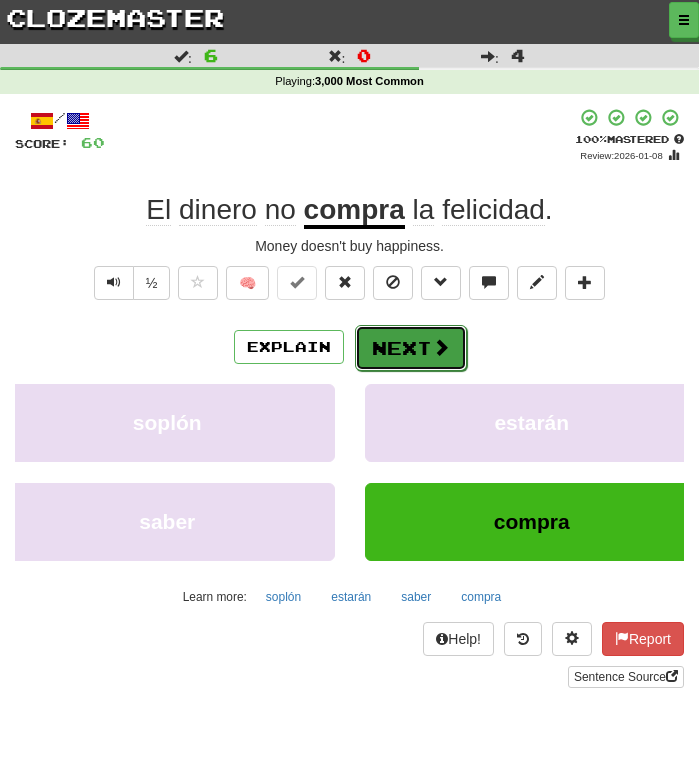 click on "Next" at bounding box center (411, 348) 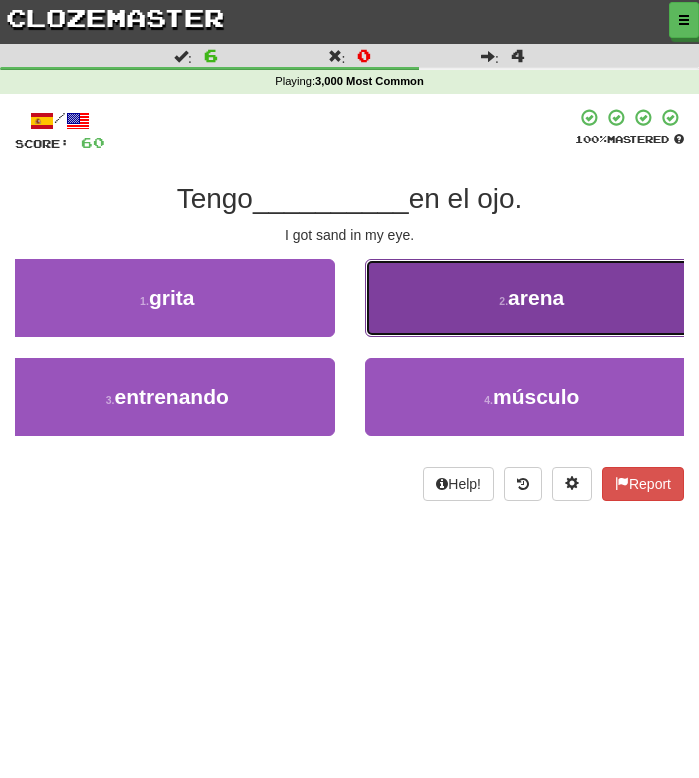 click on "2 . arena" at bounding box center [532, 298] 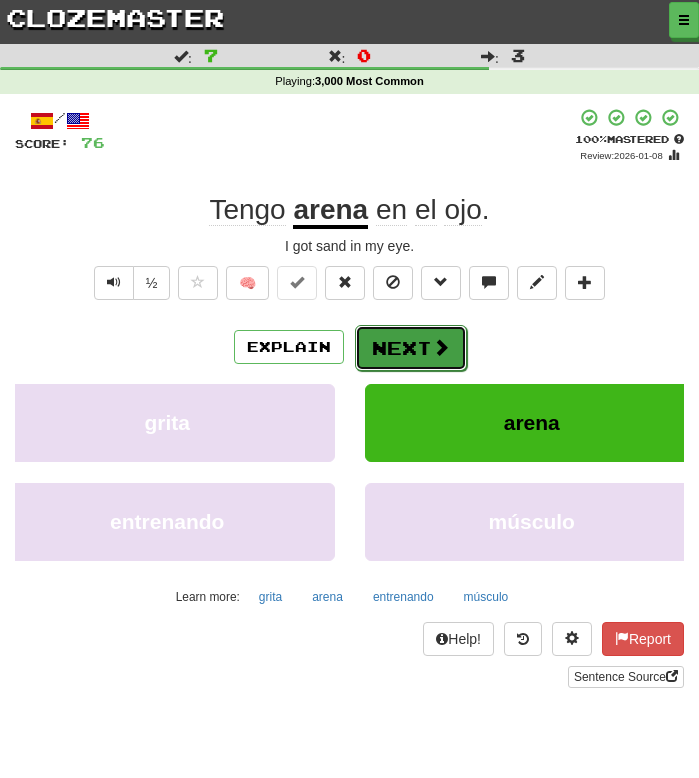 click on "Next" at bounding box center (411, 348) 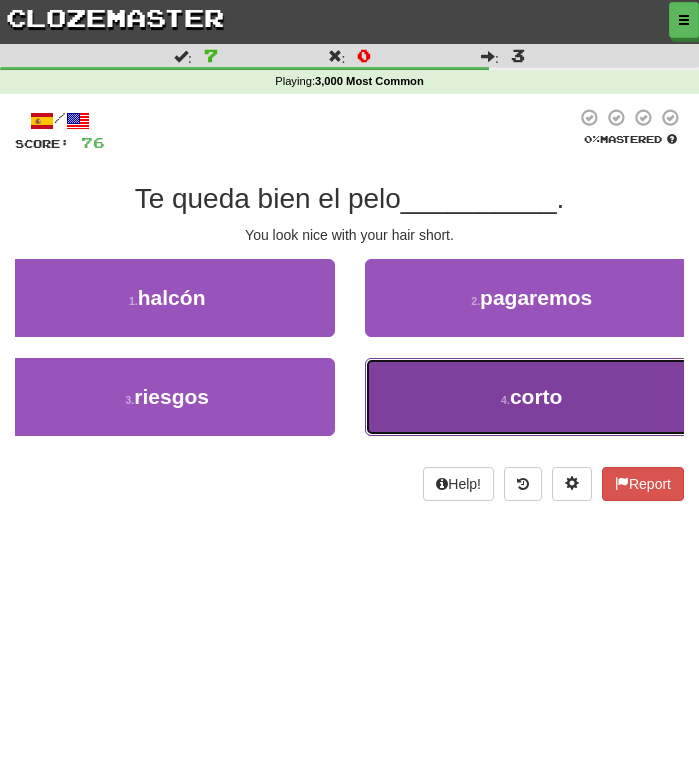 click on "4 . corto" at bounding box center (532, 397) 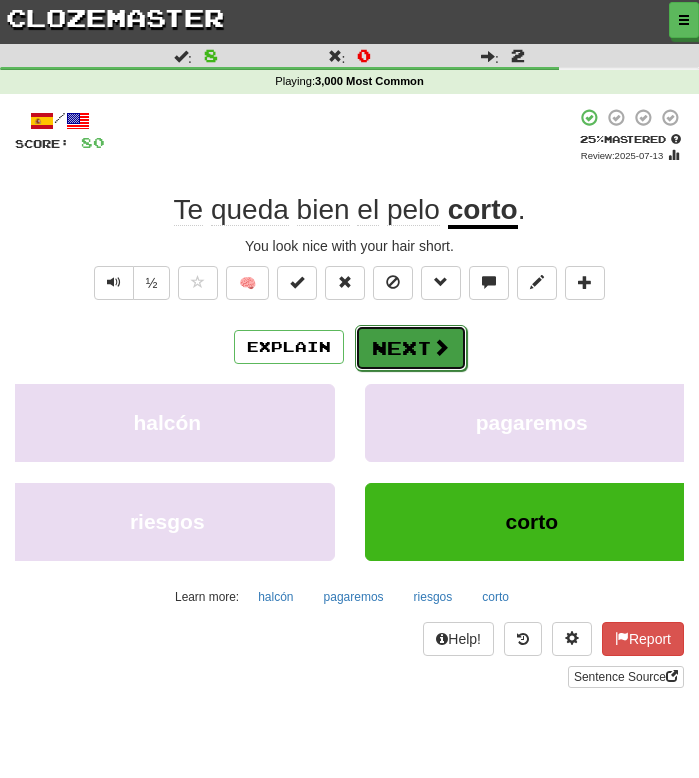 click on "Next" at bounding box center [411, 348] 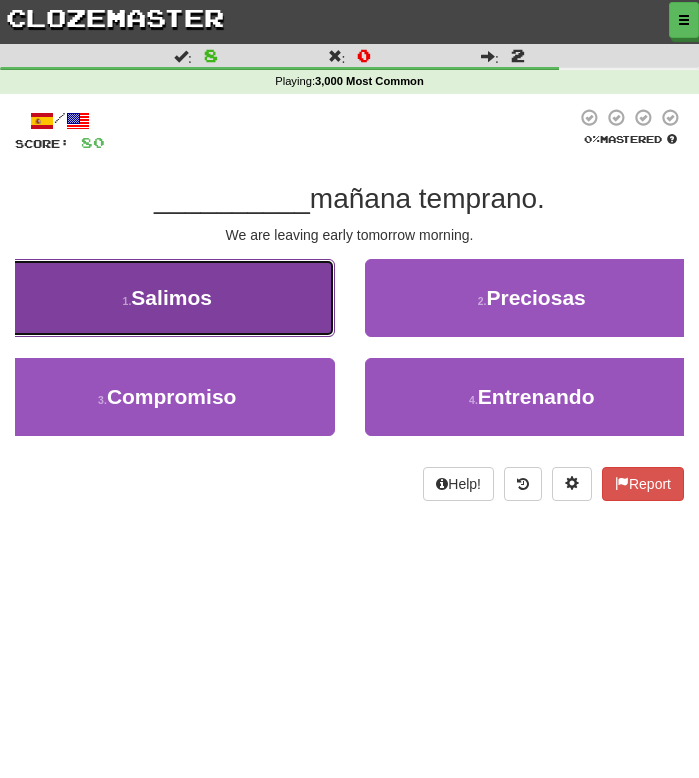 click on "1 . Salimos" at bounding box center (167, 298) 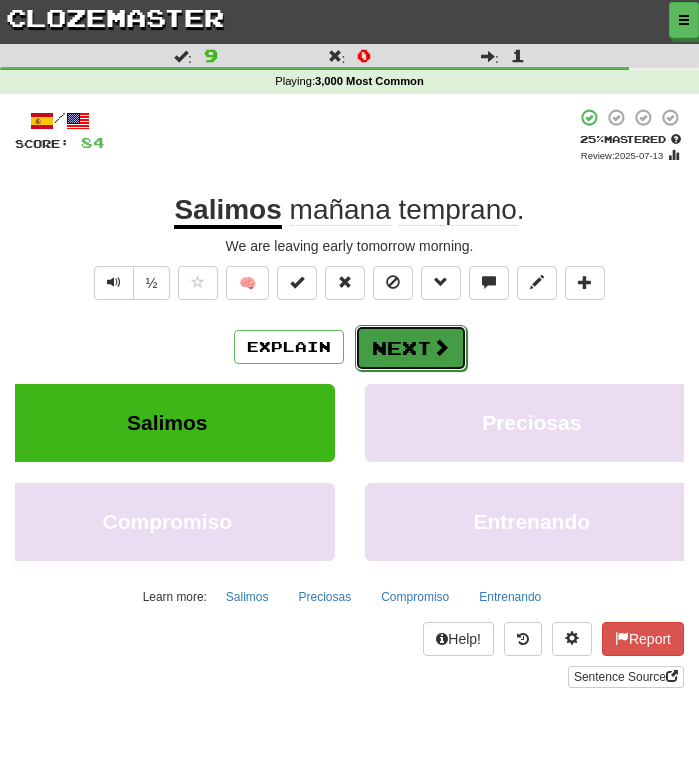click on "Next" at bounding box center [411, 348] 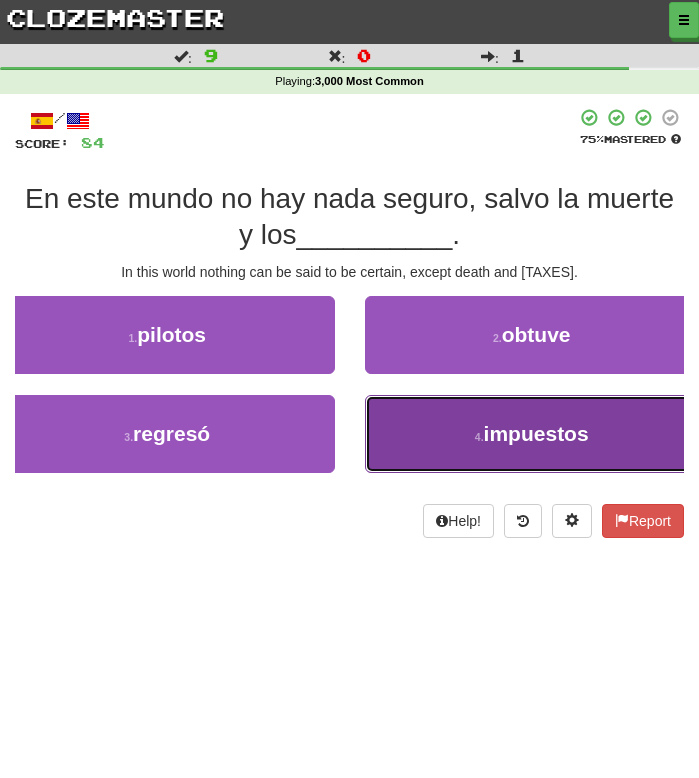 click on "4 . impuestos" at bounding box center [532, 434] 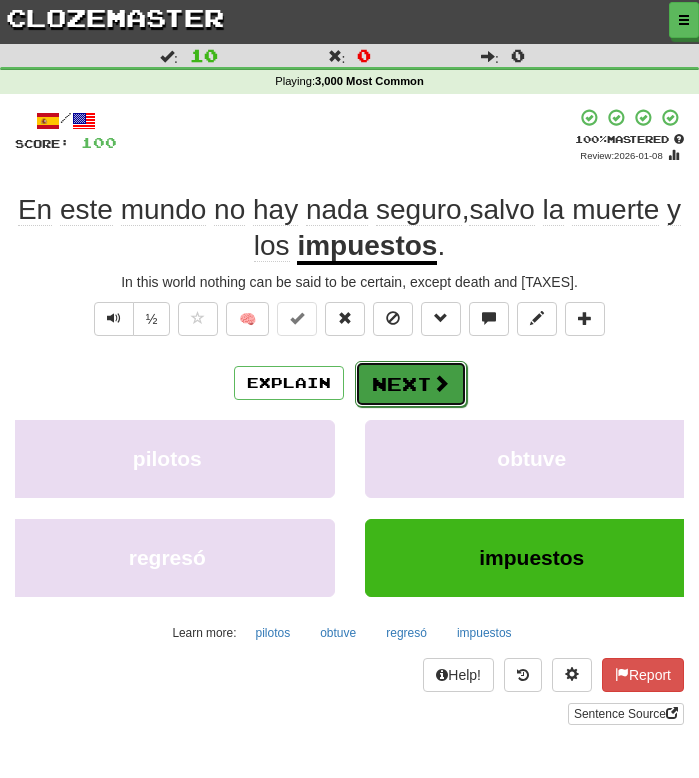 click on "Next" at bounding box center [411, 384] 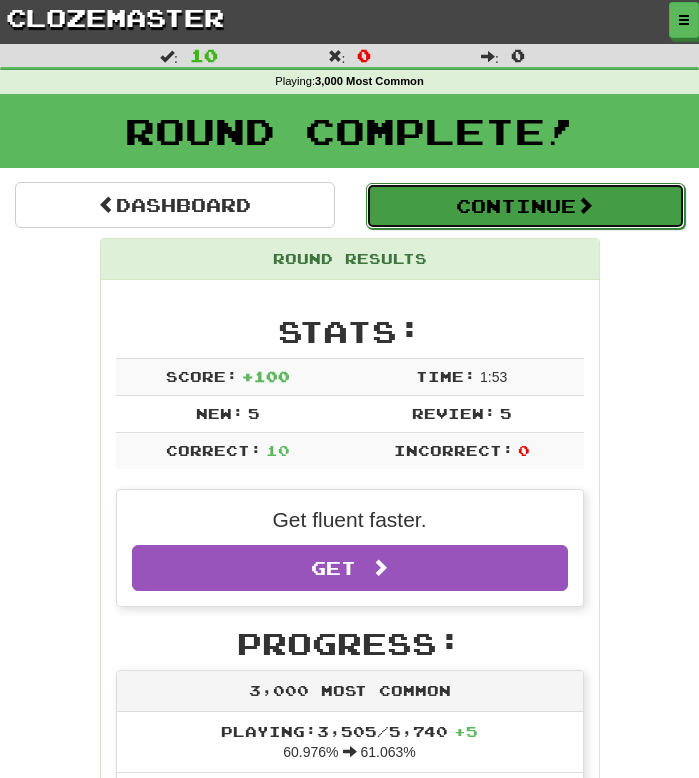 click on "Continue" at bounding box center (526, 206) 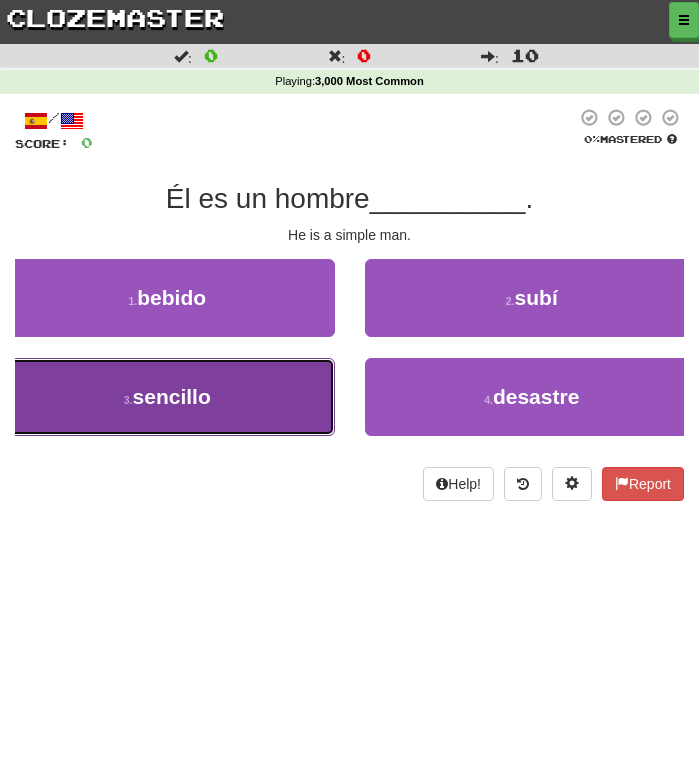 click on "3 . sencillo" at bounding box center [167, 397] 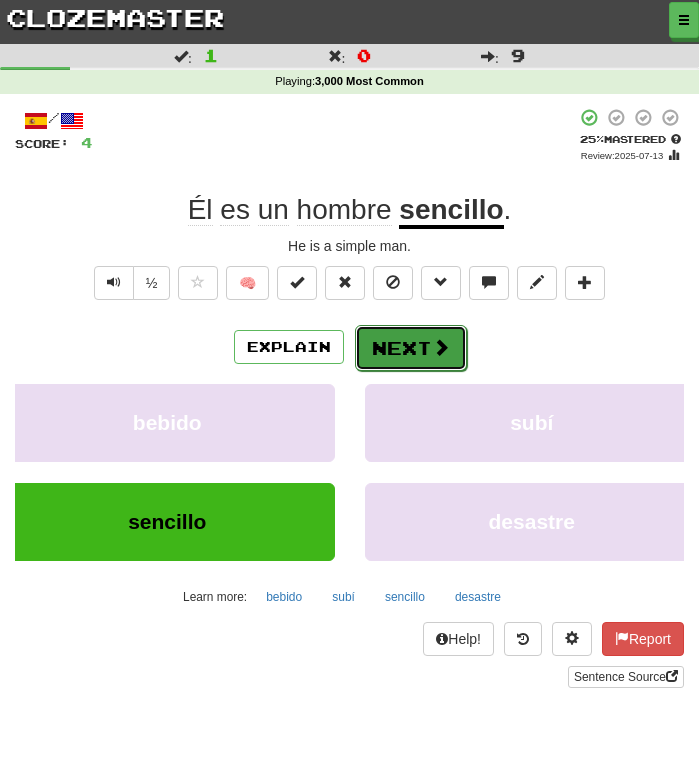 click on "Next" at bounding box center [411, 348] 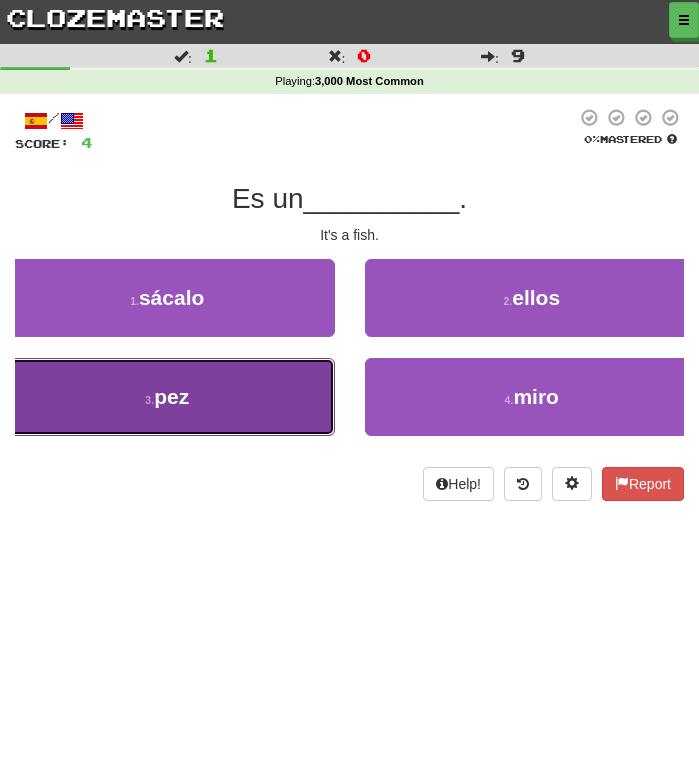 click on "3 . pez" at bounding box center [167, 397] 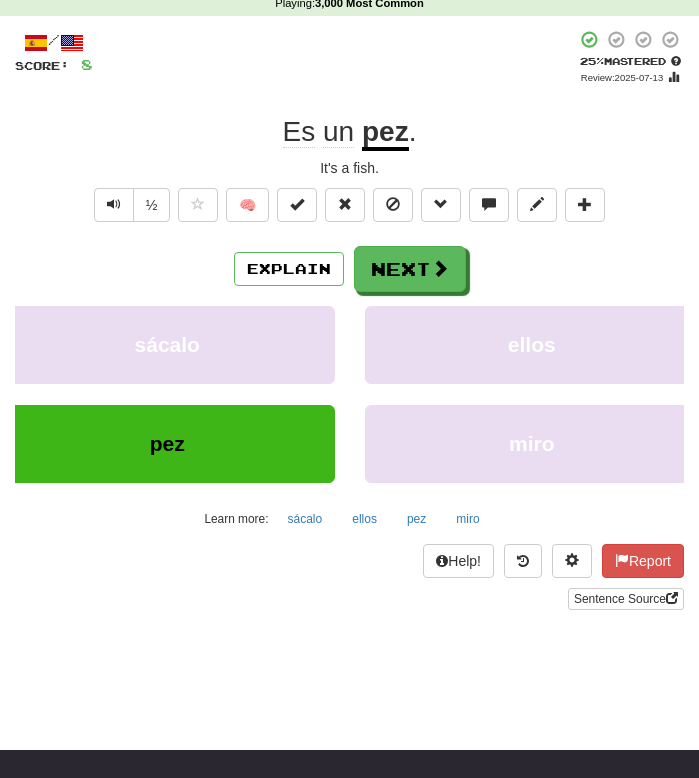scroll, scrollTop: 82, scrollLeft: 0, axis: vertical 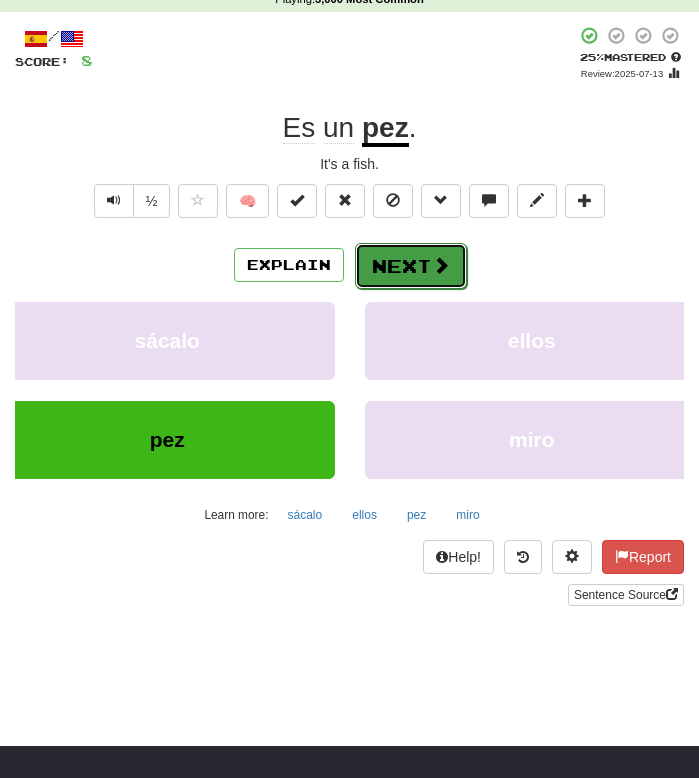 click on "Next" at bounding box center [411, 266] 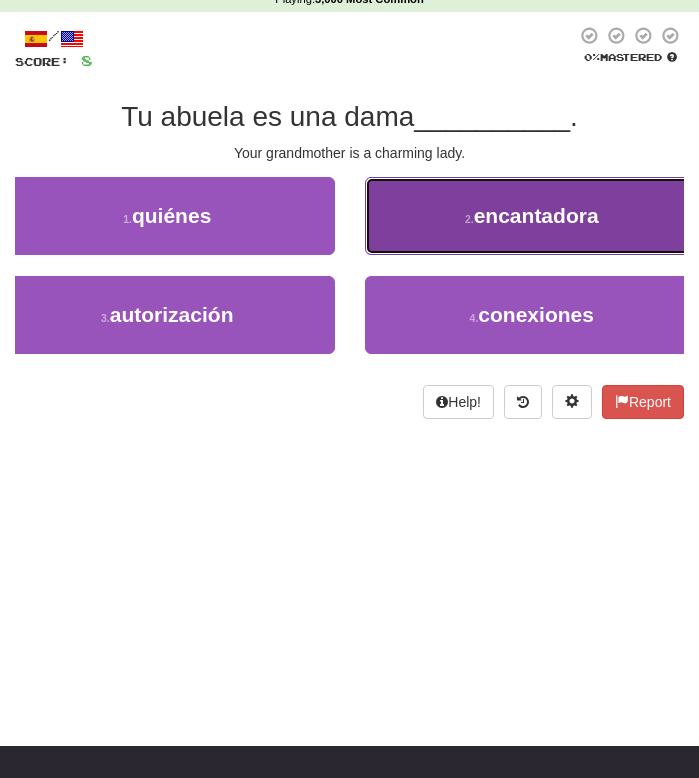 click on "2 . encantadora" at bounding box center [532, 216] 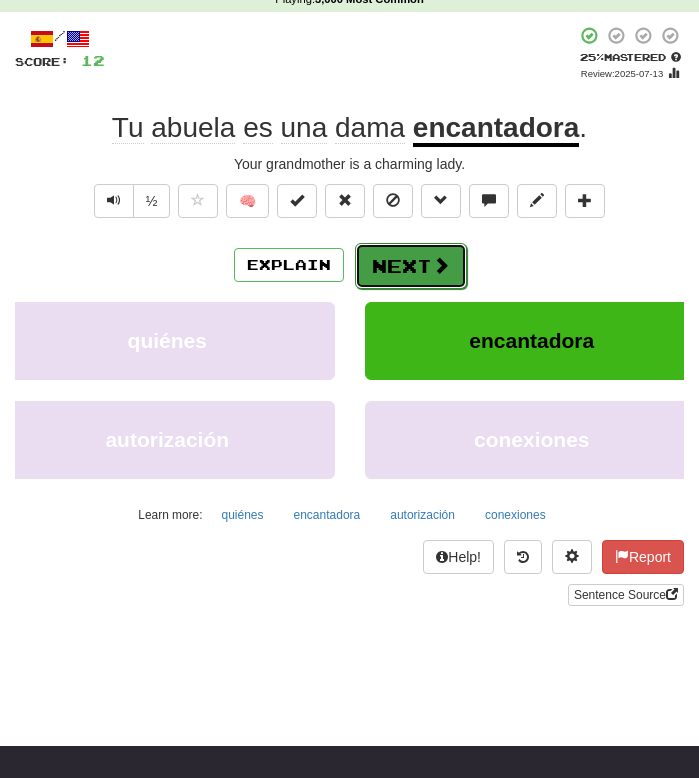 click on "Next" at bounding box center [411, 266] 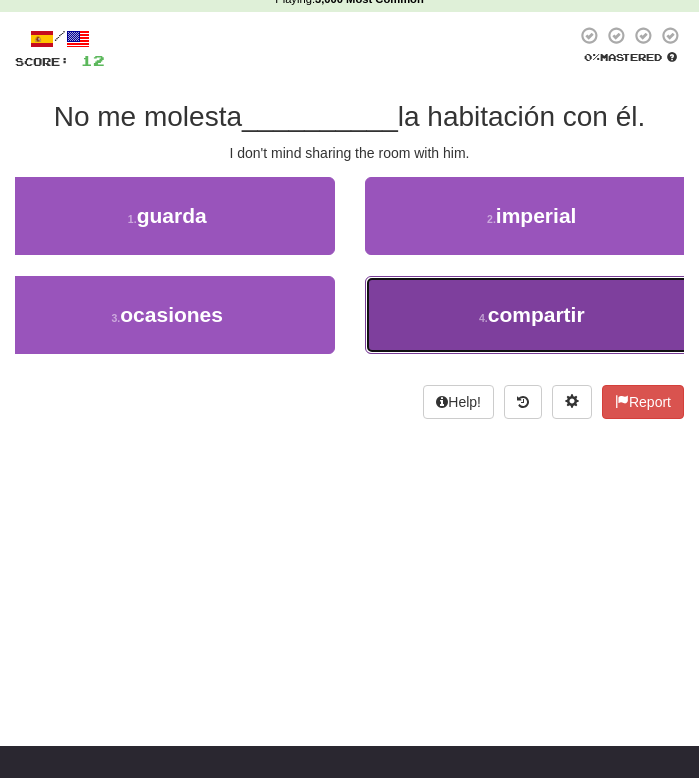 click on "4 .  compartir" at bounding box center [532, 315] 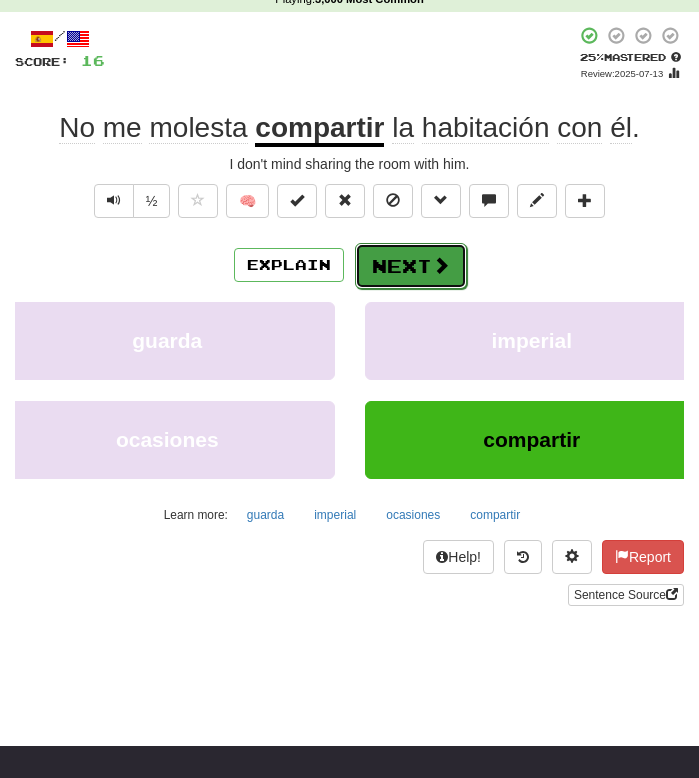 click on "Next" at bounding box center [411, 266] 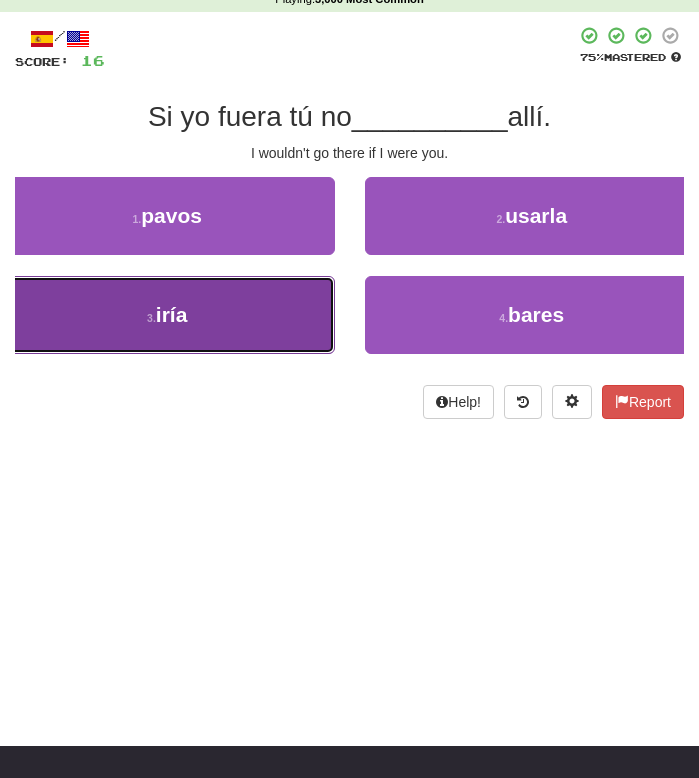 click on "3 . iría" at bounding box center [167, 315] 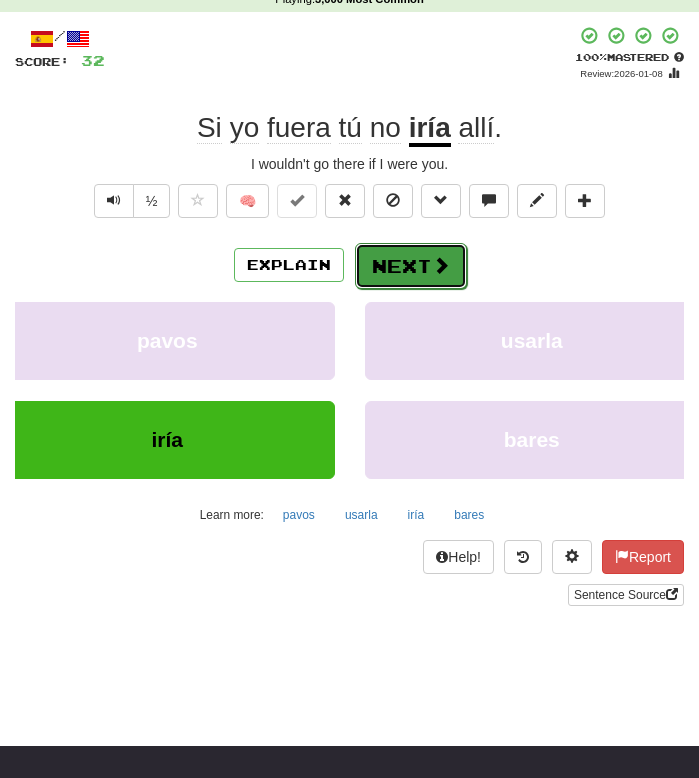 click on "Next" at bounding box center [411, 266] 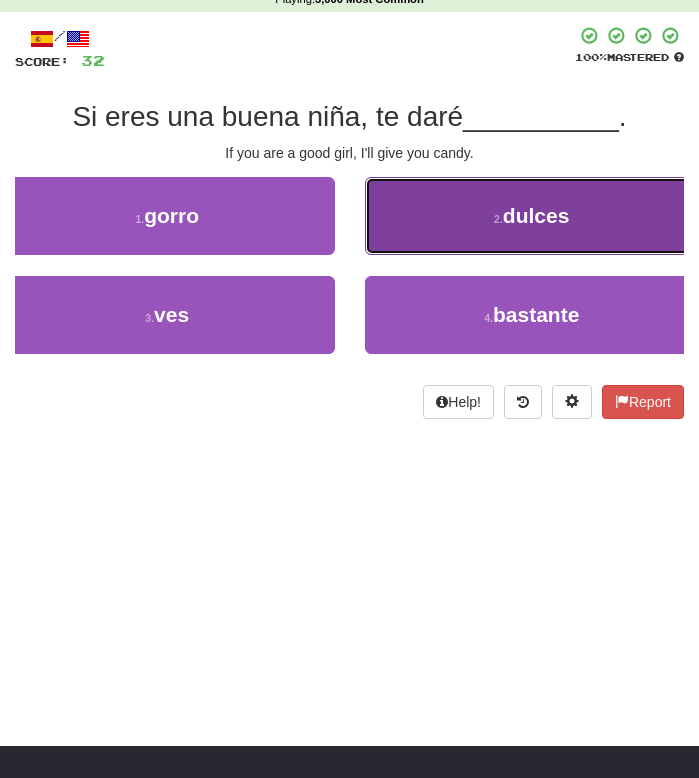 click on "2 . dulces" at bounding box center [532, 216] 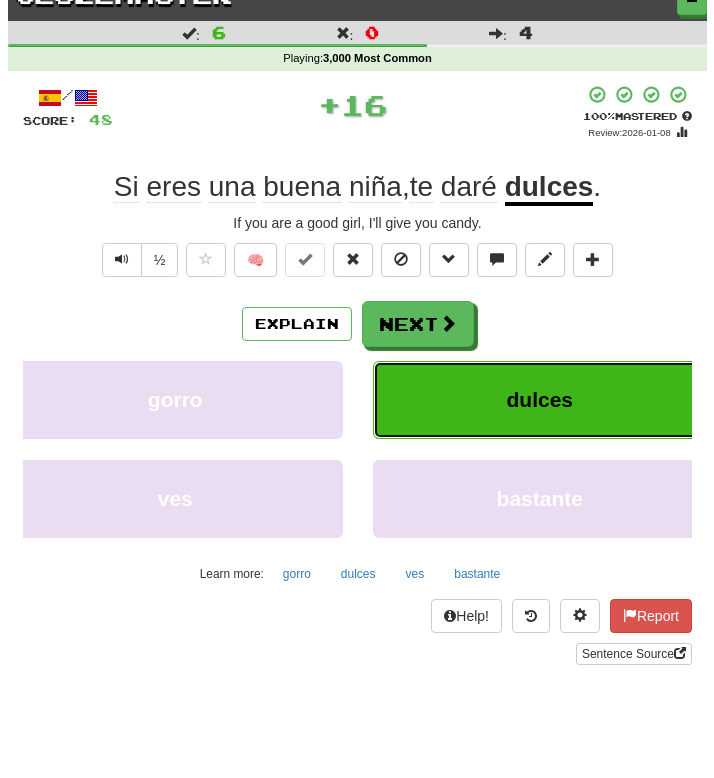 scroll, scrollTop: 7, scrollLeft: 0, axis: vertical 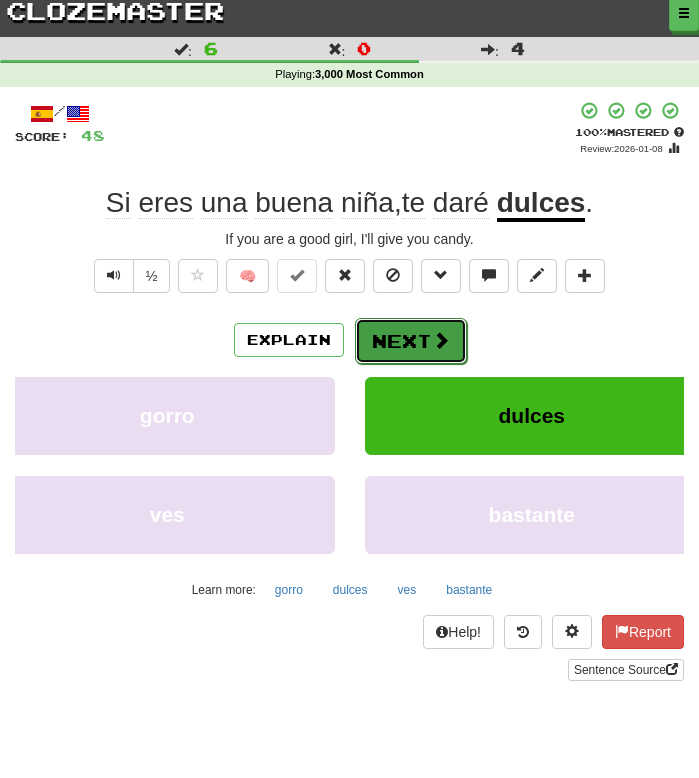 click on "Next" at bounding box center [411, 341] 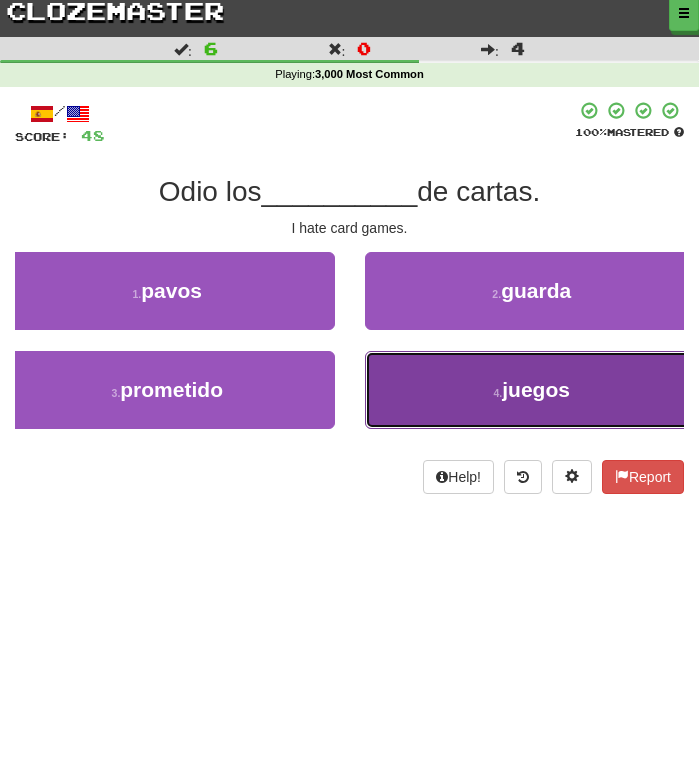 click on "4 .  juegos" at bounding box center (532, 390) 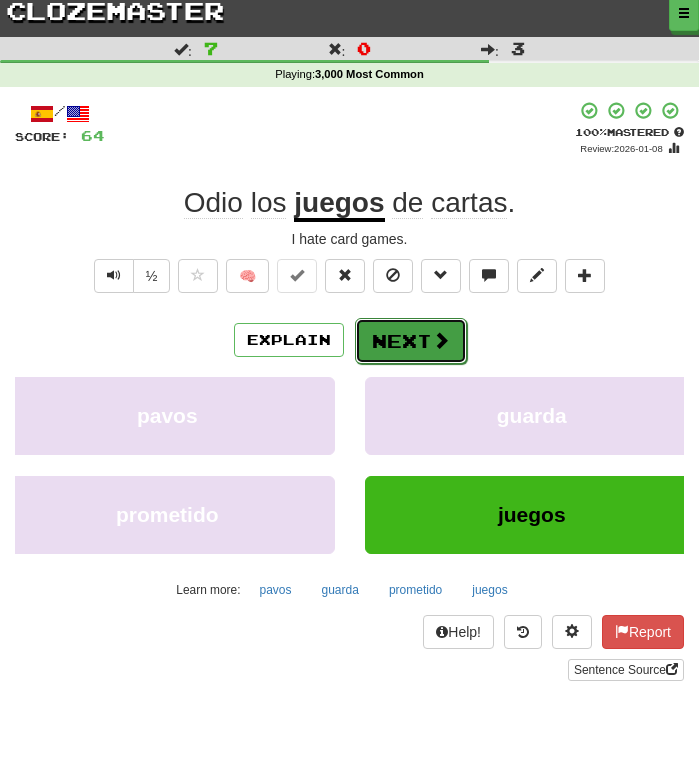 click on "Next" at bounding box center [411, 341] 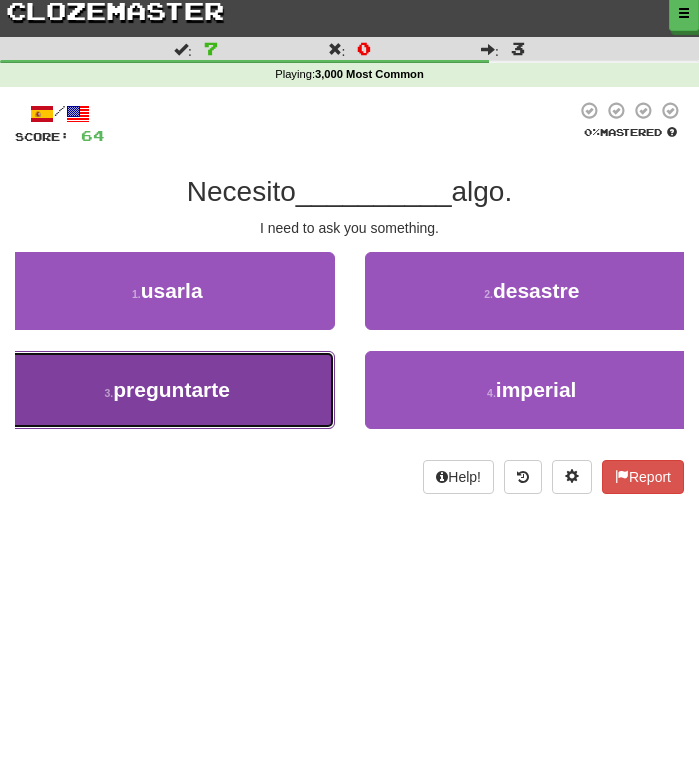 click on "3 . preguntarte" at bounding box center (167, 390) 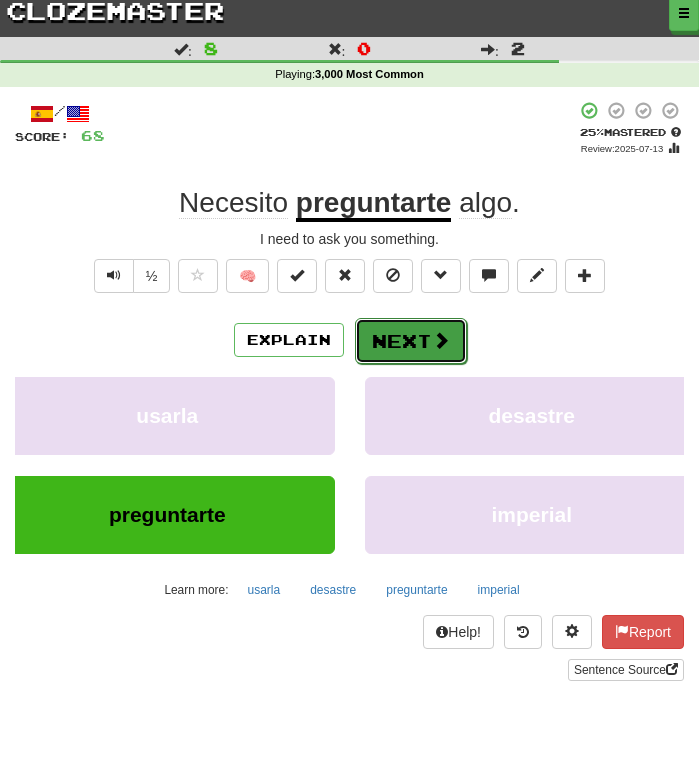 click on "Next" at bounding box center (411, 341) 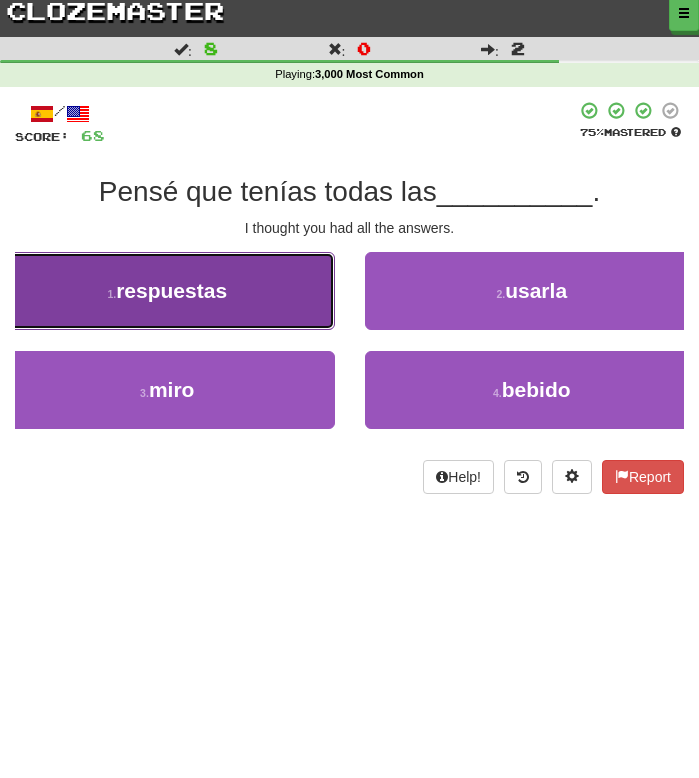 click on "1 . respuestas" at bounding box center [167, 291] 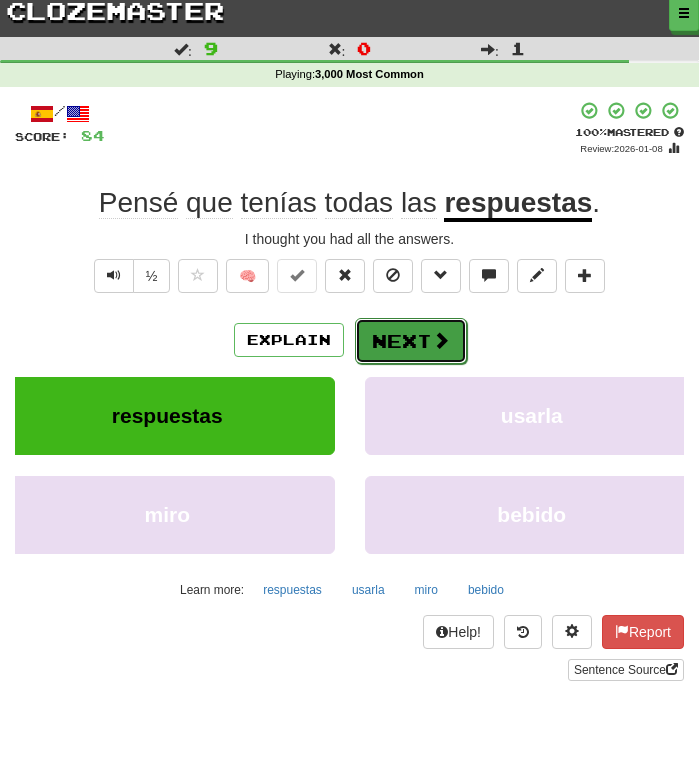 click on "Next" at bounding box center [411, 341] 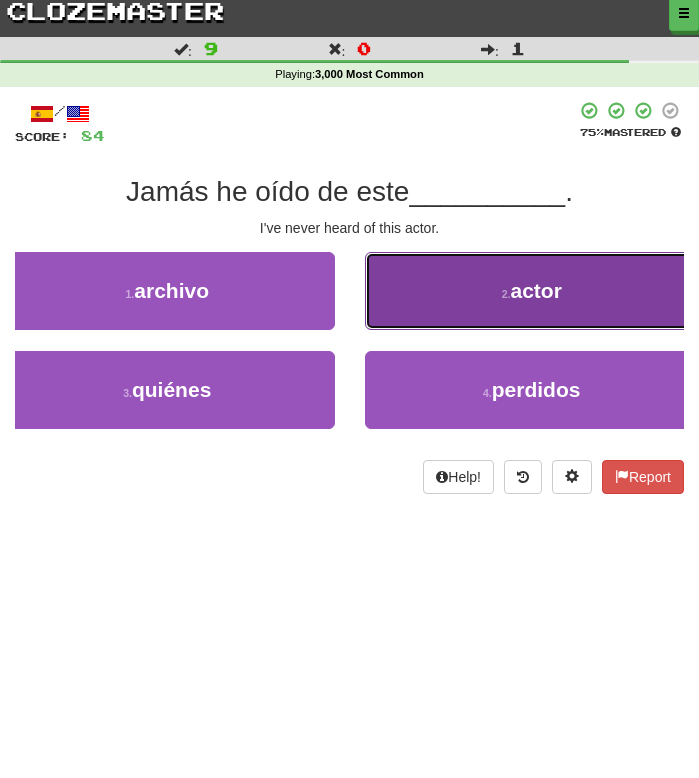 click on "2 . actor" at bounding box center [532, 291] 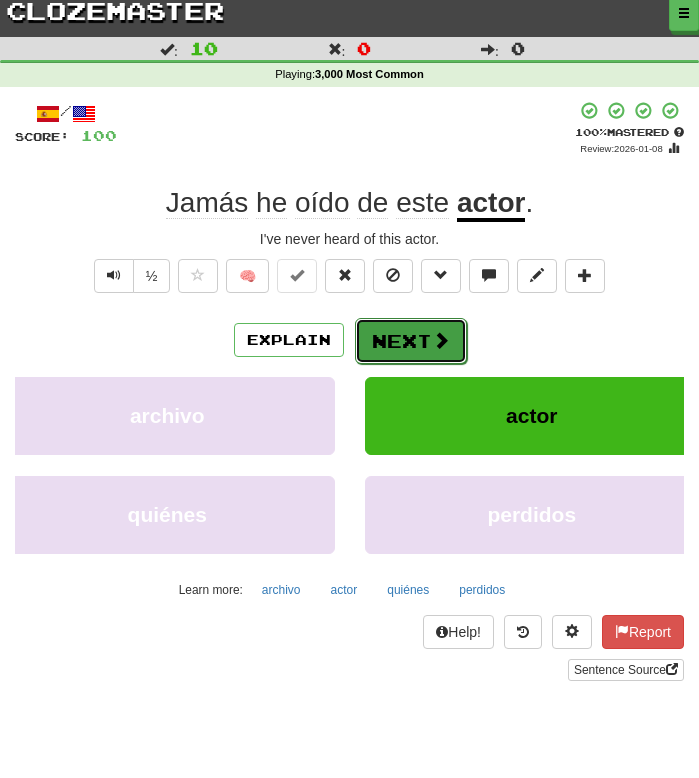 click on "Next" at bounding box center (411, 341) 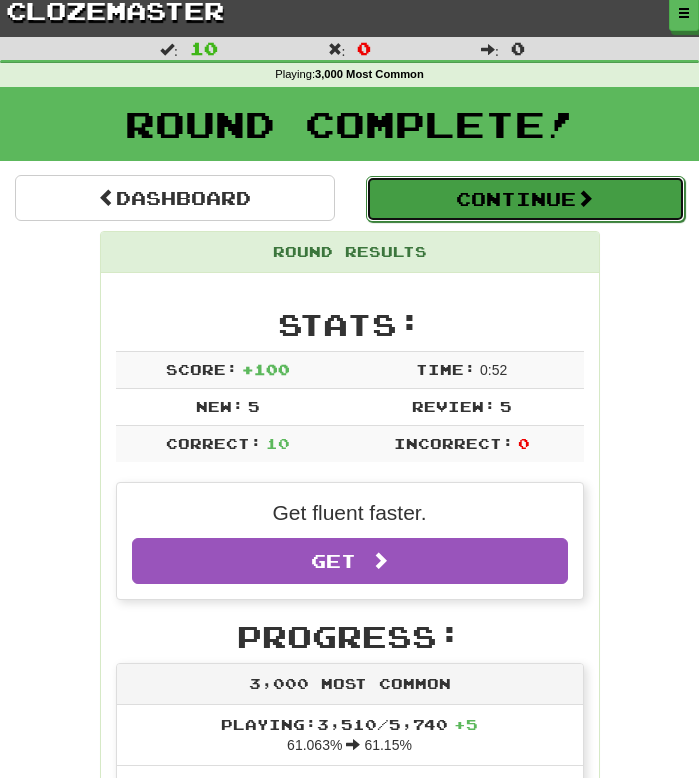 click on "Continue" at bounding box center [526, 199] 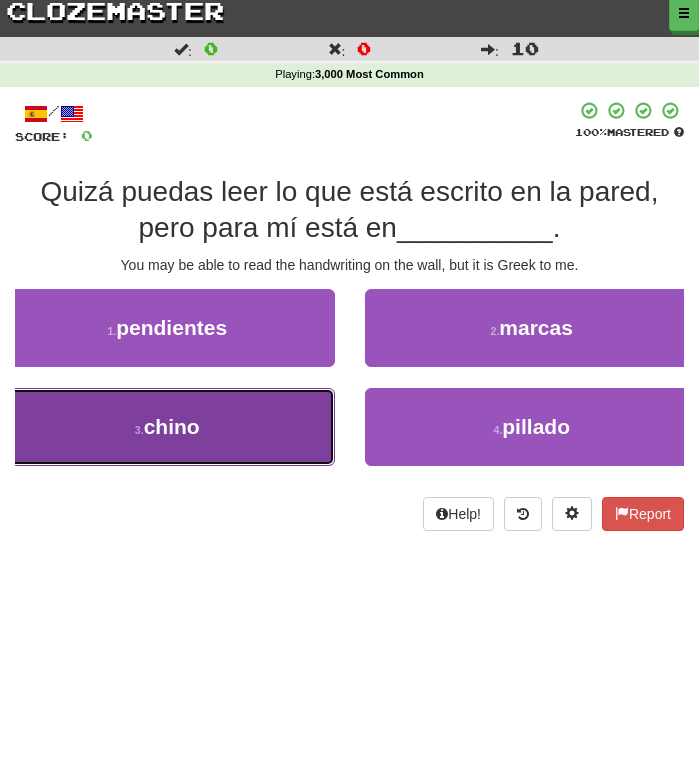 click on "3 .  chino" at bounding box center (167, 427) 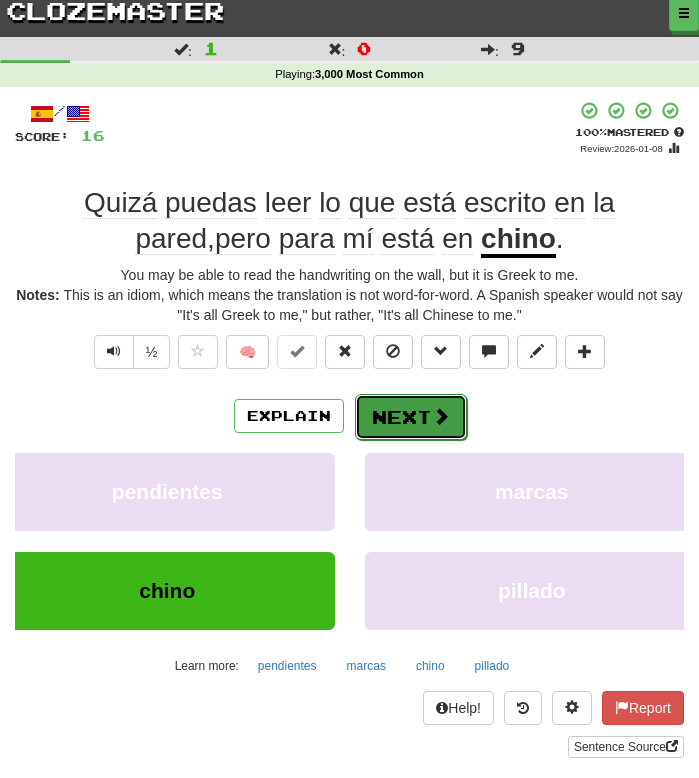 click on "Next" at bounding box center (411, 417) 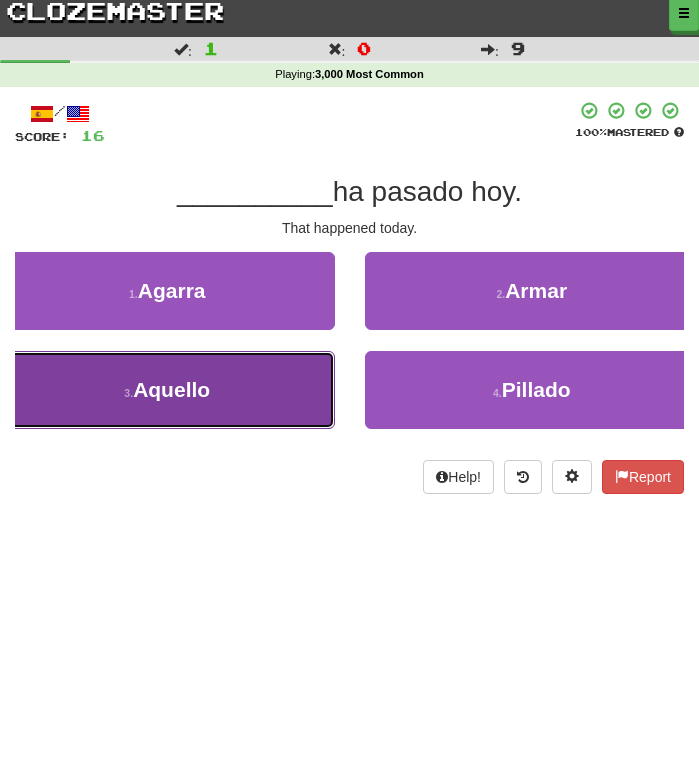 click on "3 . Aquello" at bounding box center (167, 390) 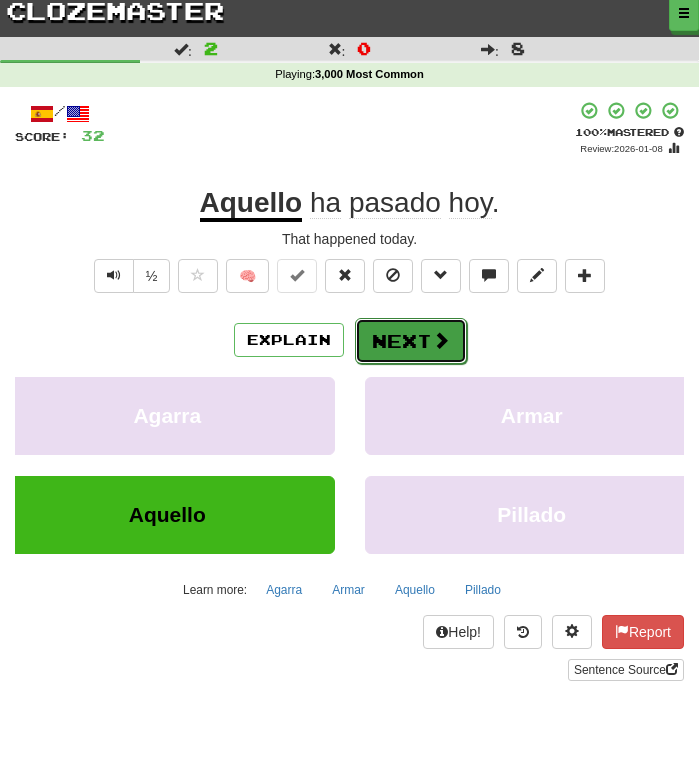 click on "Next" at bounding box center (411, 341) 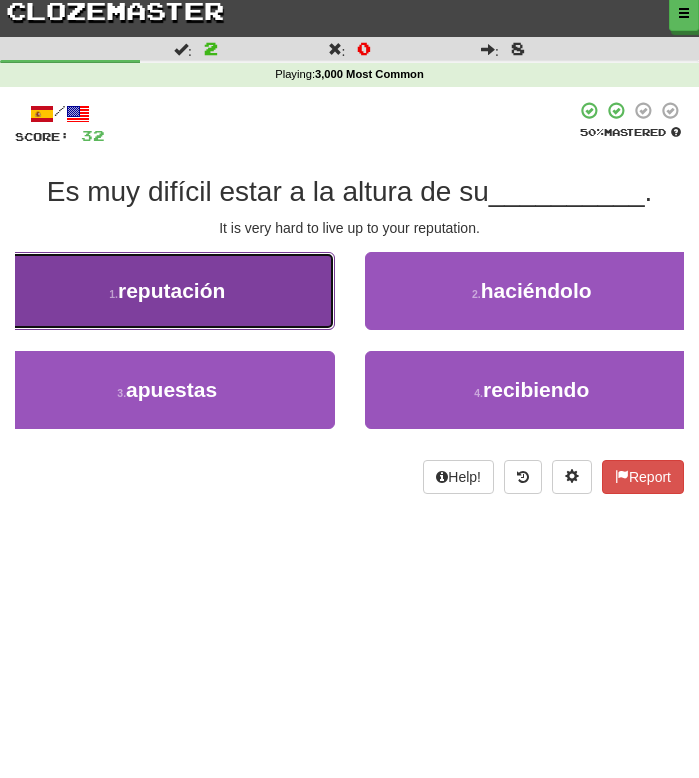 click on "1 . reputación" at bounding box center (167, 291) 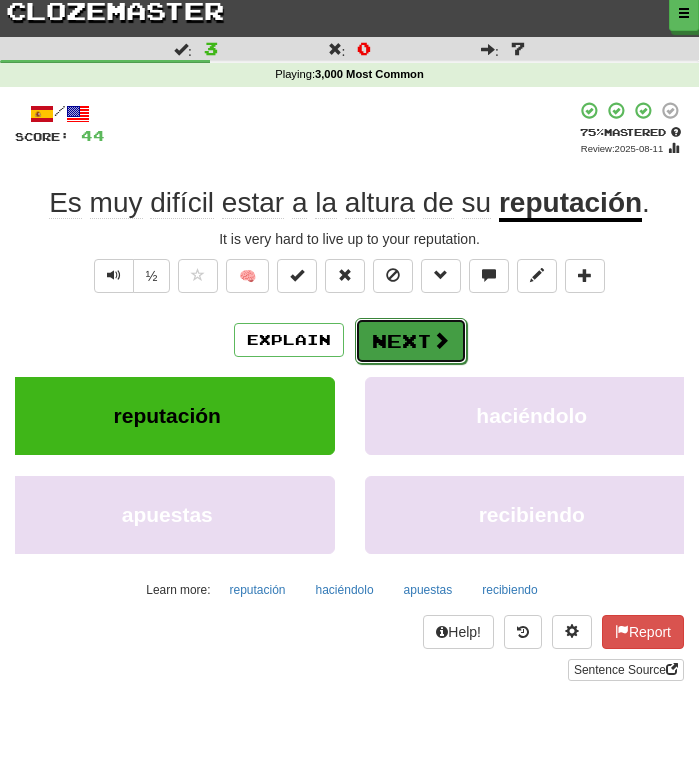 click on "Next" at bounding box center (411, 341) 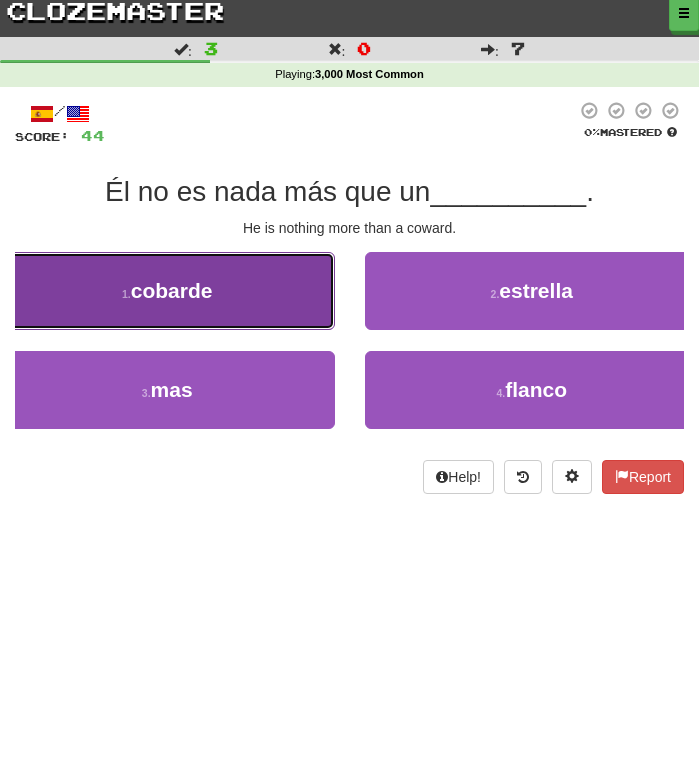 click on "1 . cobarde" at bounding box center (167, 291) 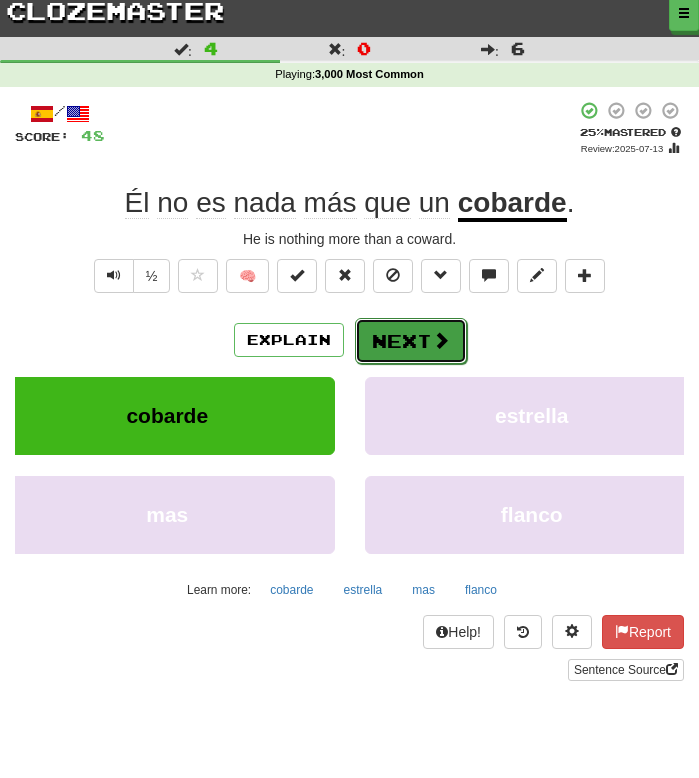 click on "Next" at bounding box center (411, 341) 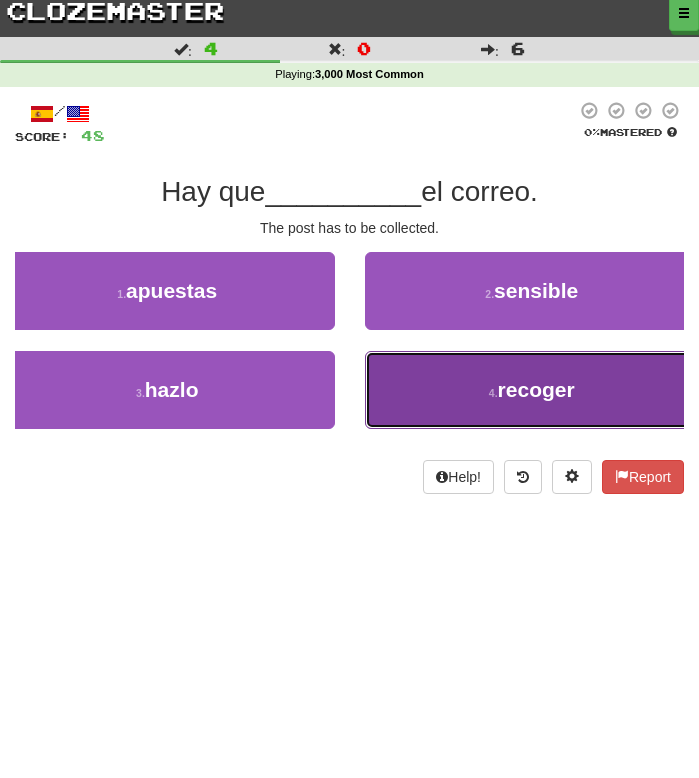 click on "4 . recoger" at bounding box center (532, 390) 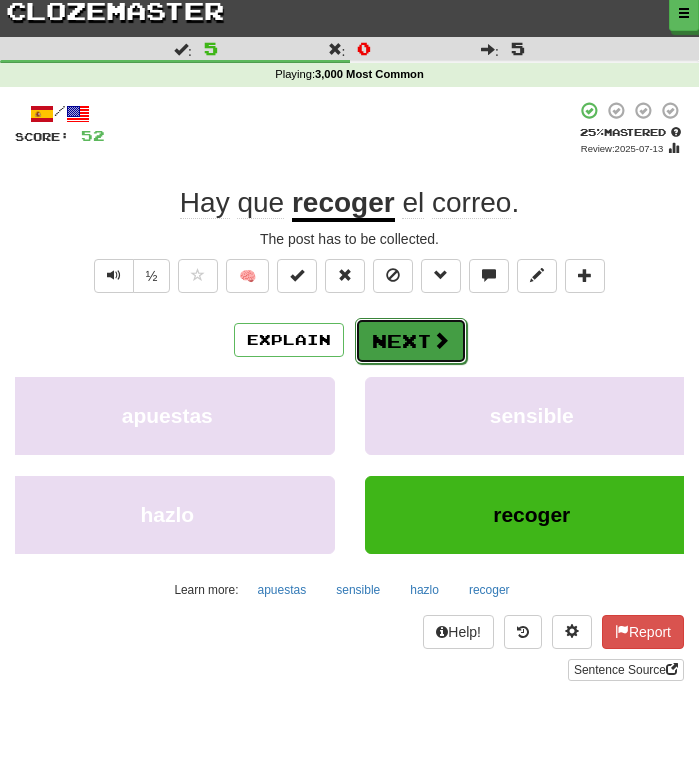 click on "Next" at bounding box center [411, 341] 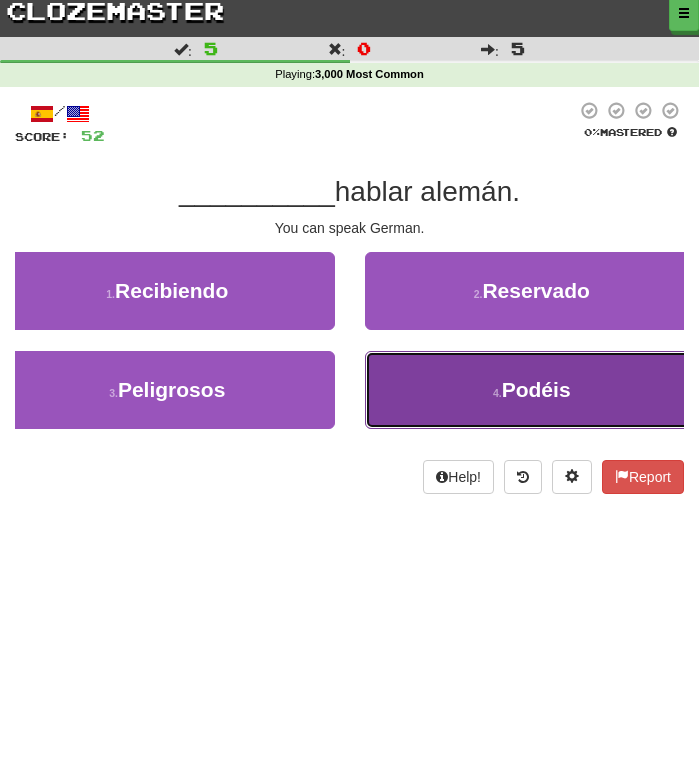 click on "4 . Podéis" at bounding box center [532, 390] 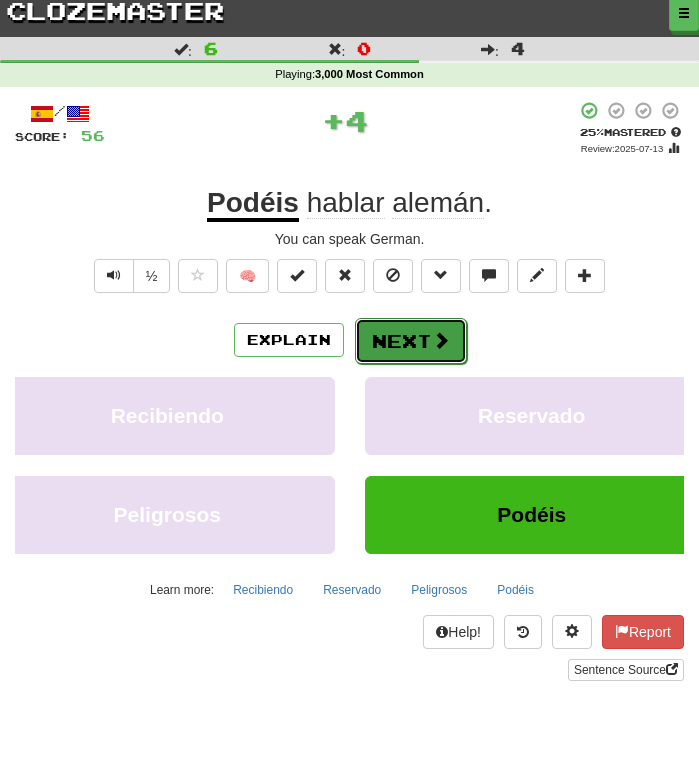 click on "Next" at bounding box center (411, 341) 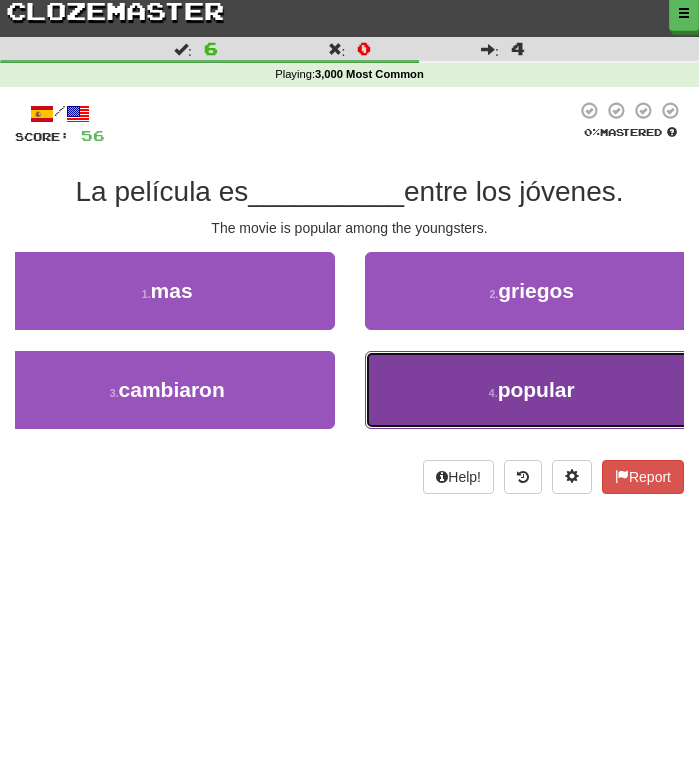 click on "4 . popular" at bounding box center [532, 390] 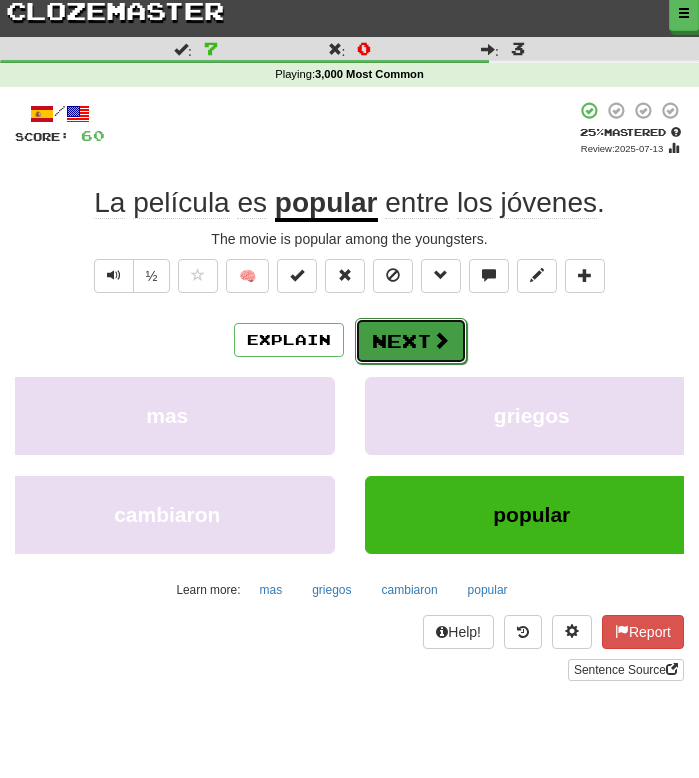 click on "Next" at bounding box center (411, 341) 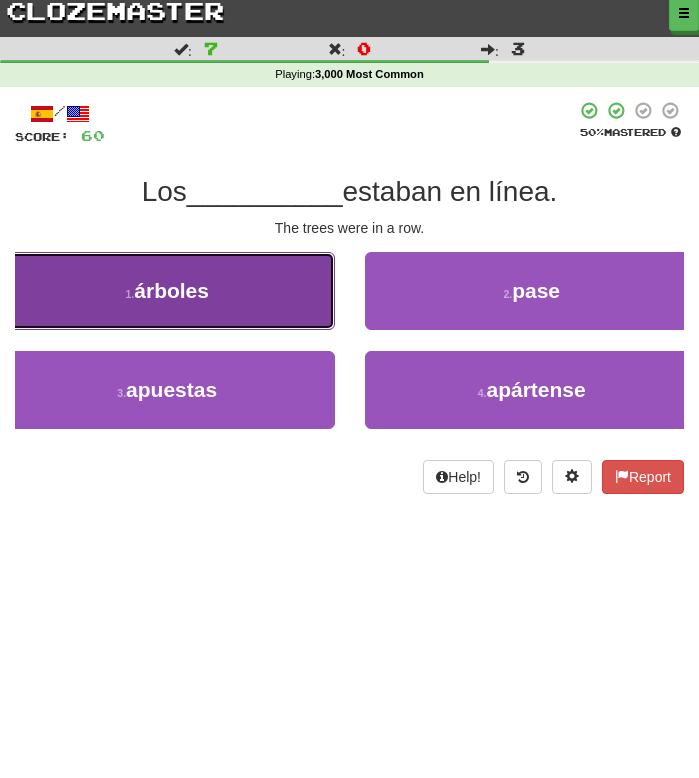 click on "1 . árboles" at bounding box center [167, 291] 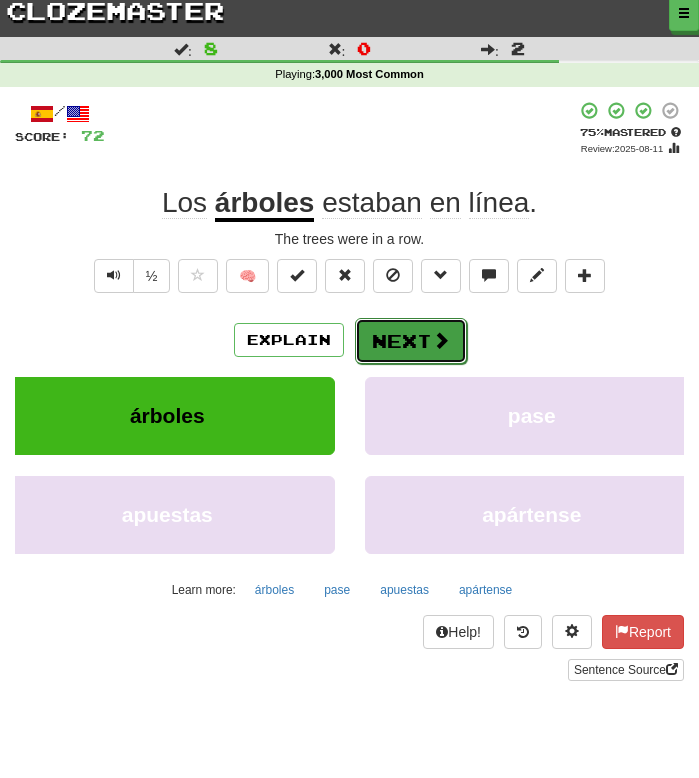 click on "Next" at bounding box center (411, 341) 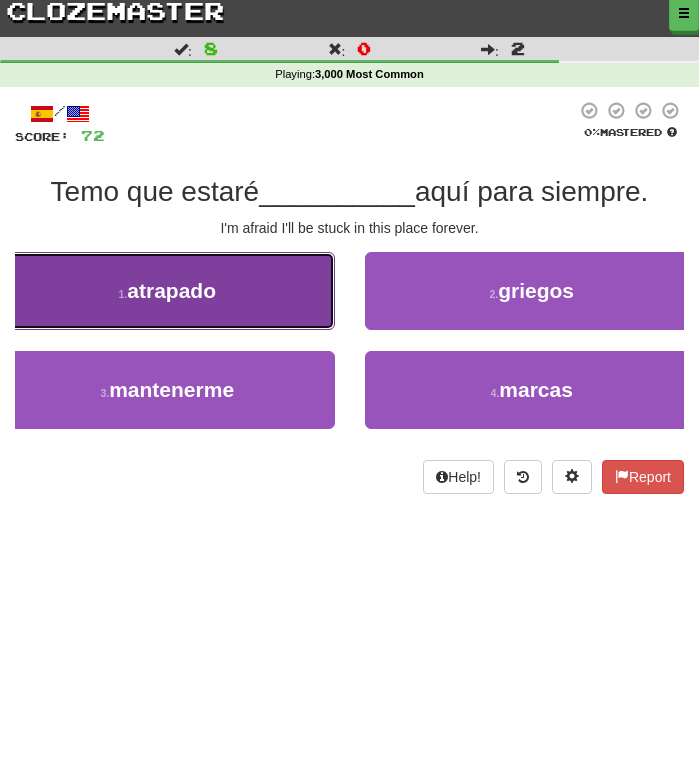 click on "1 .  atrapado" at bounding box center (167, 291) 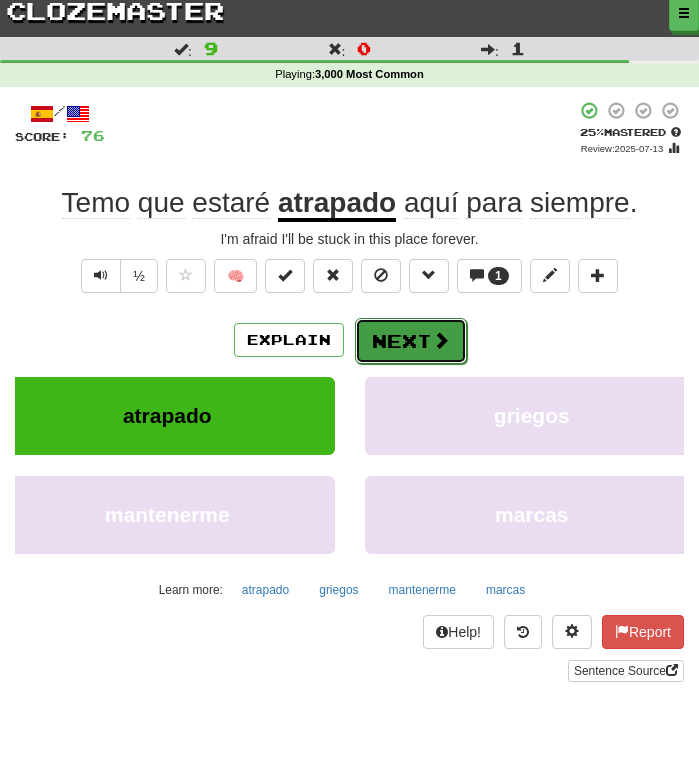 click on "Next" at bounding box center [411, 341] 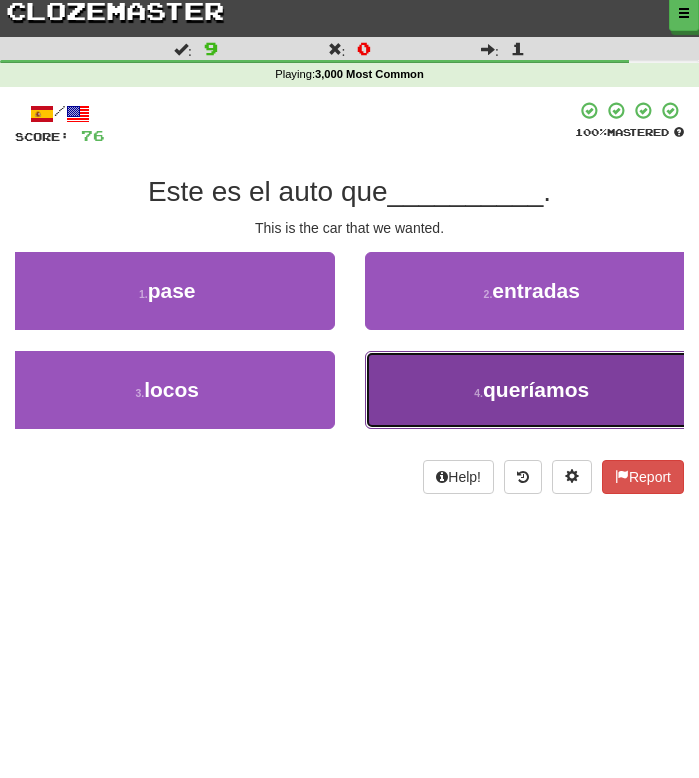 click on "4 .  queríamos" at bounding box center [532, 390] 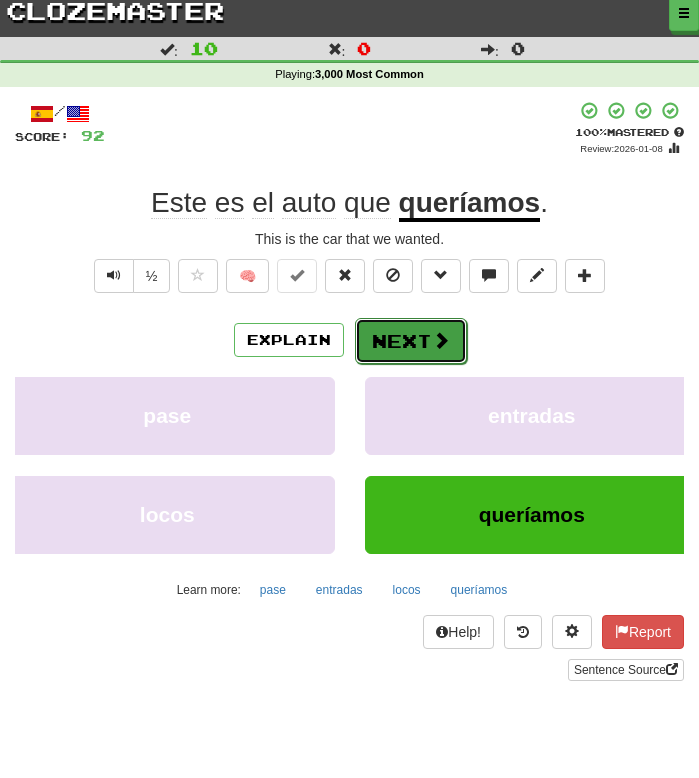 click on "Next" at bounding box center [411, 341] 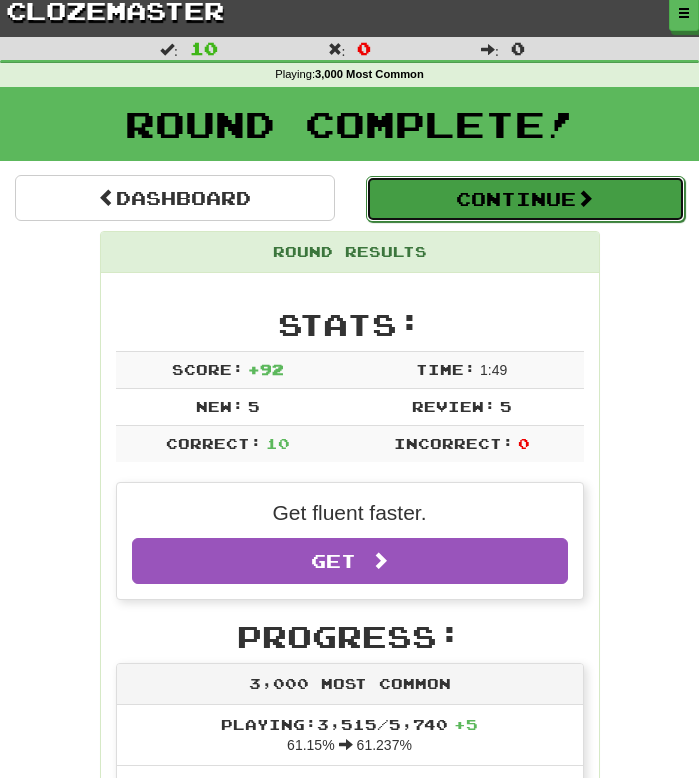 click on "Continue" at bounding box center (526, 199) 